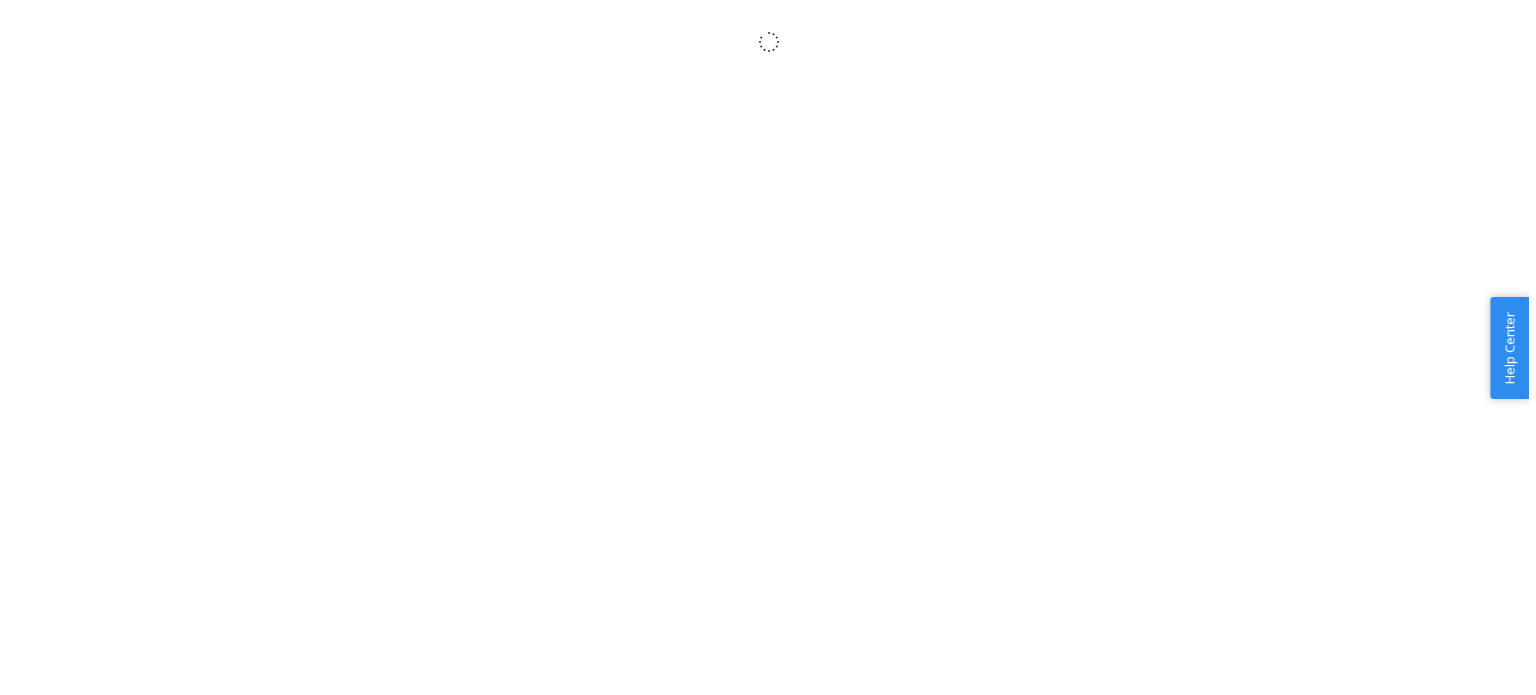 scroll, scrollTop: 0, scrollLeft: 0, axis: both 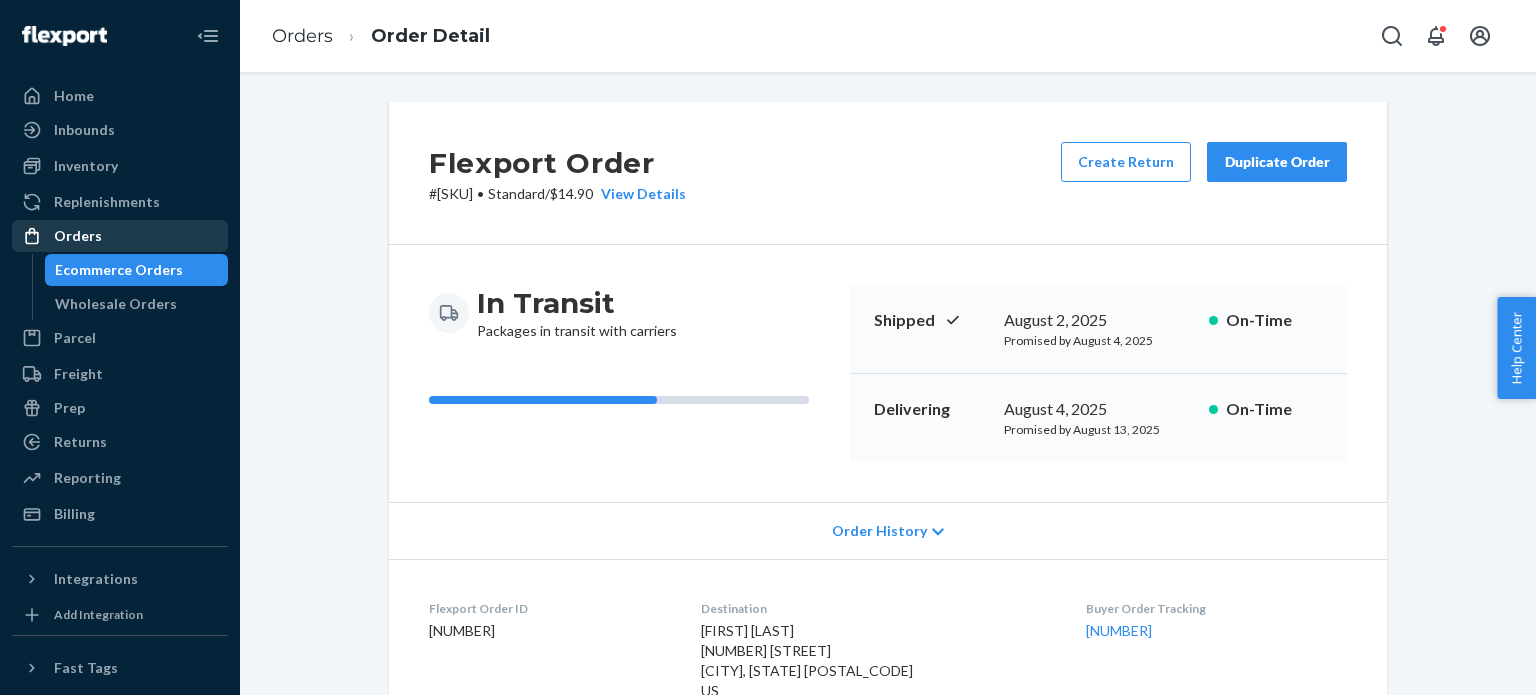 click on "Orders" at bounding box center [78, 236] 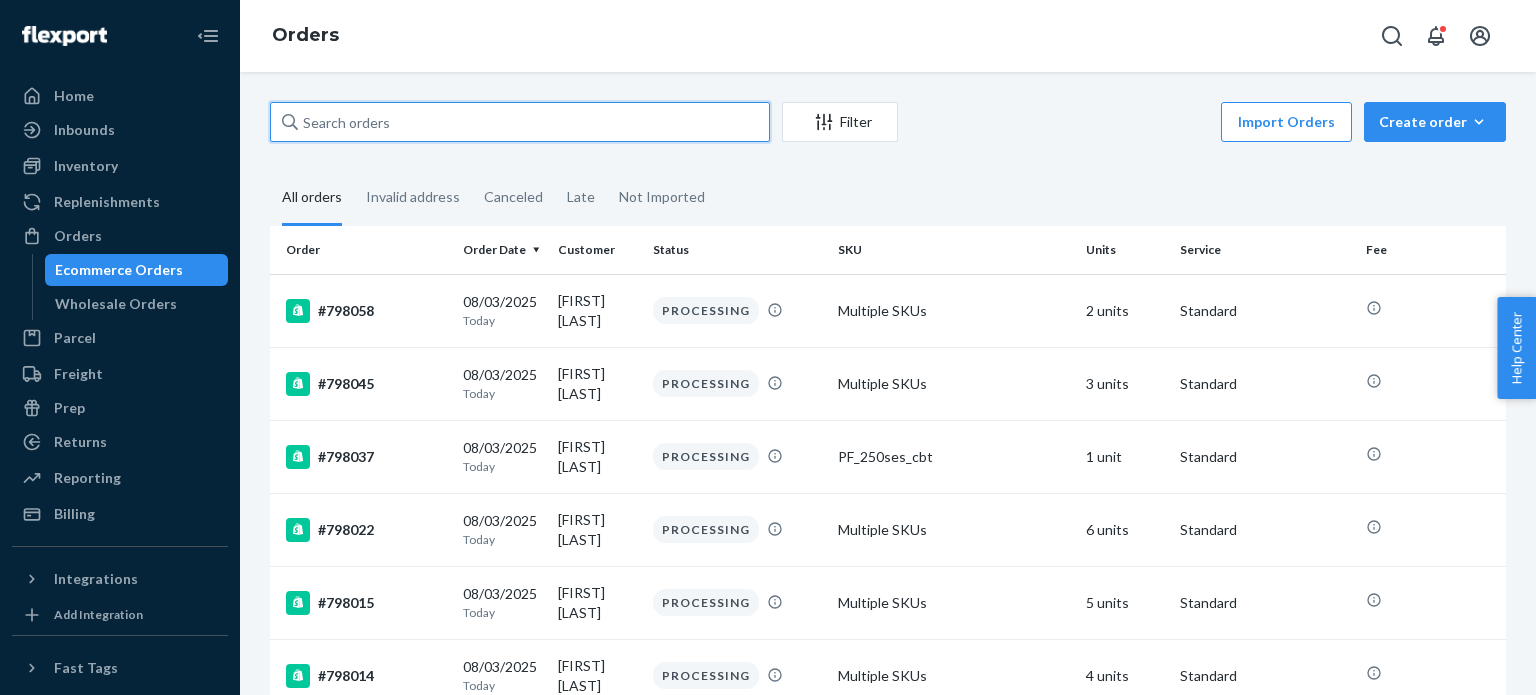 click at bounding box center [520, 122] 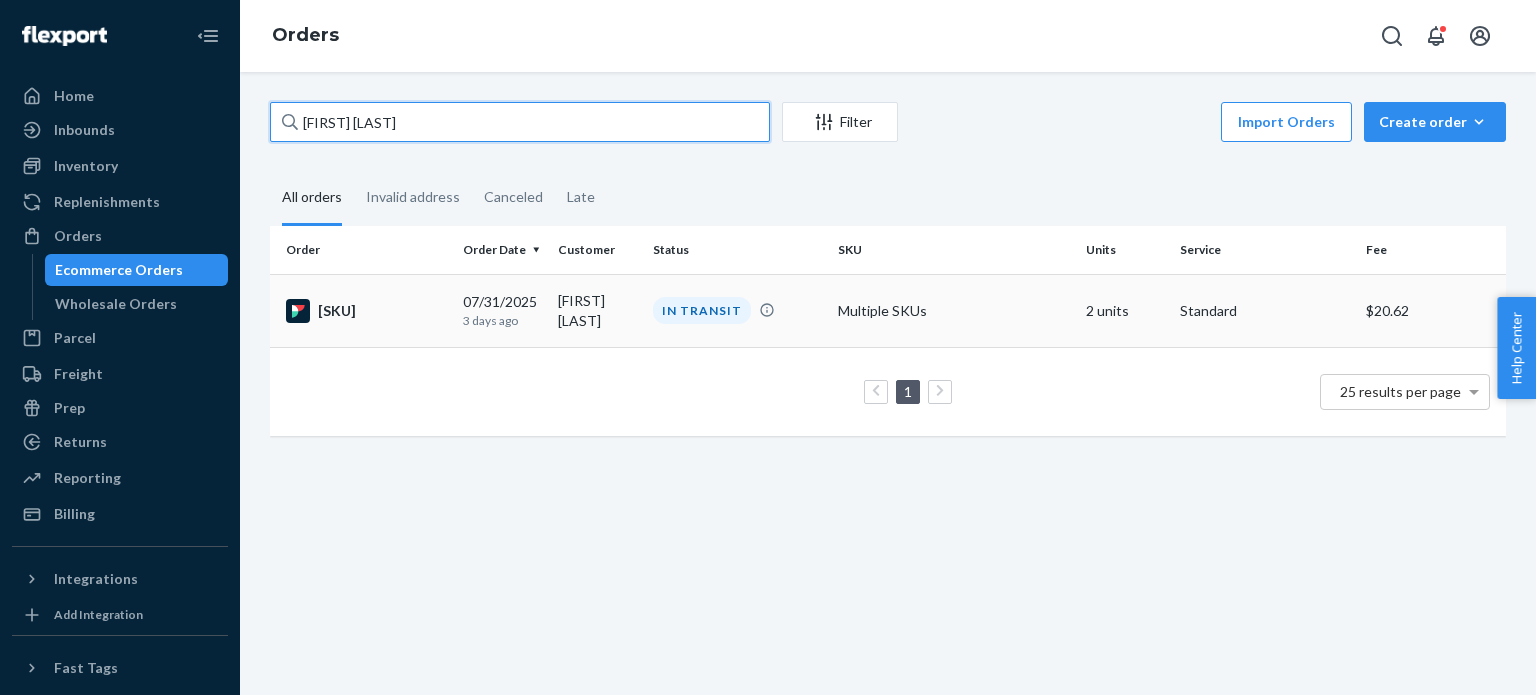 type on "[FIRST] [LAST]" 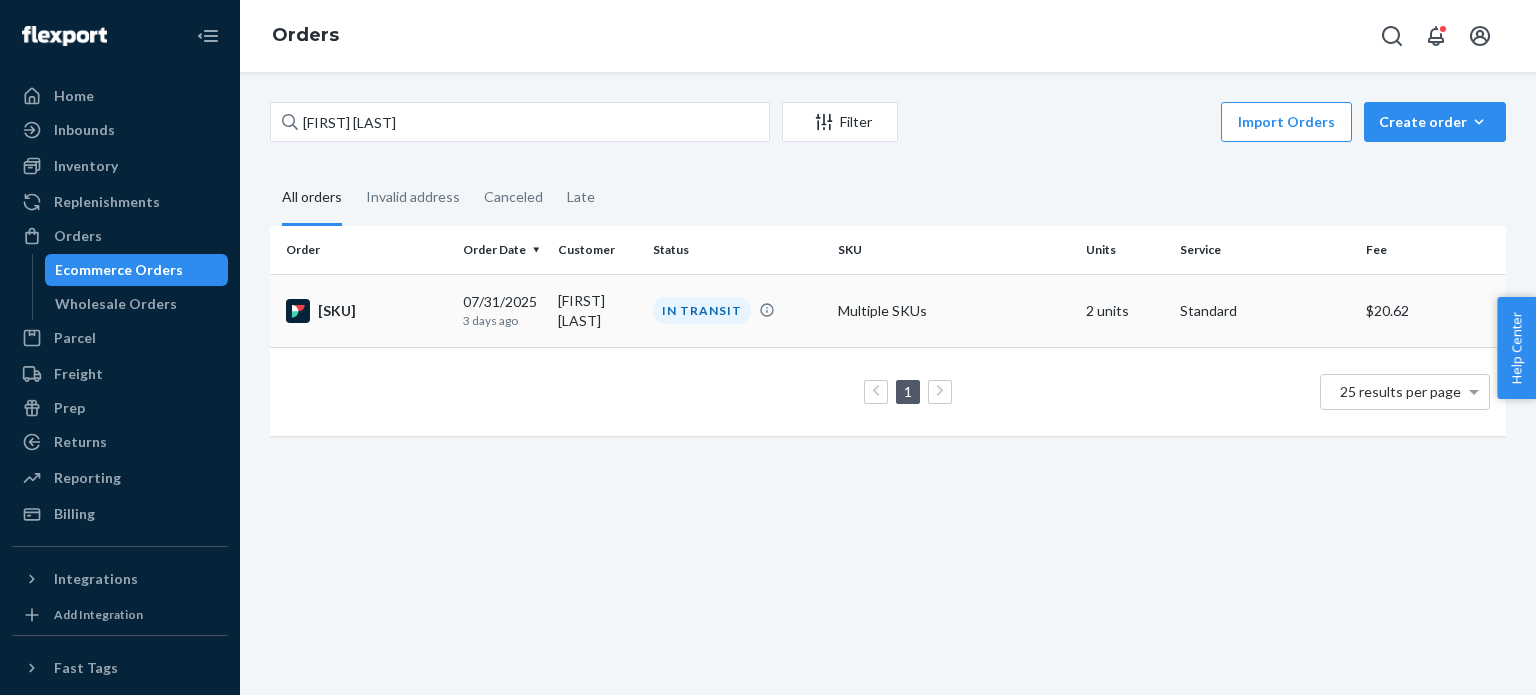 click on "[SKU]" at bounding box center (362, 310) 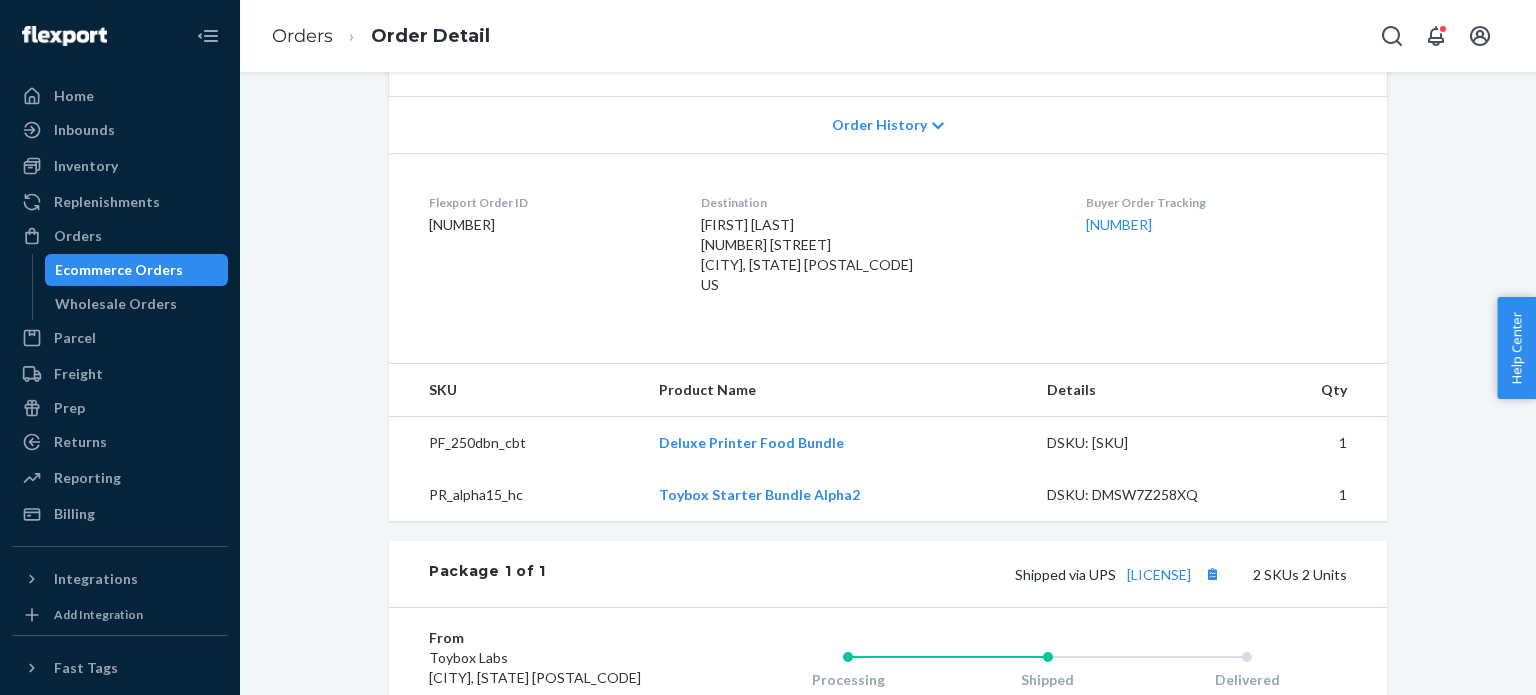 scroll, scrollTop: 600, scrollLeft: 0, axis: vertical 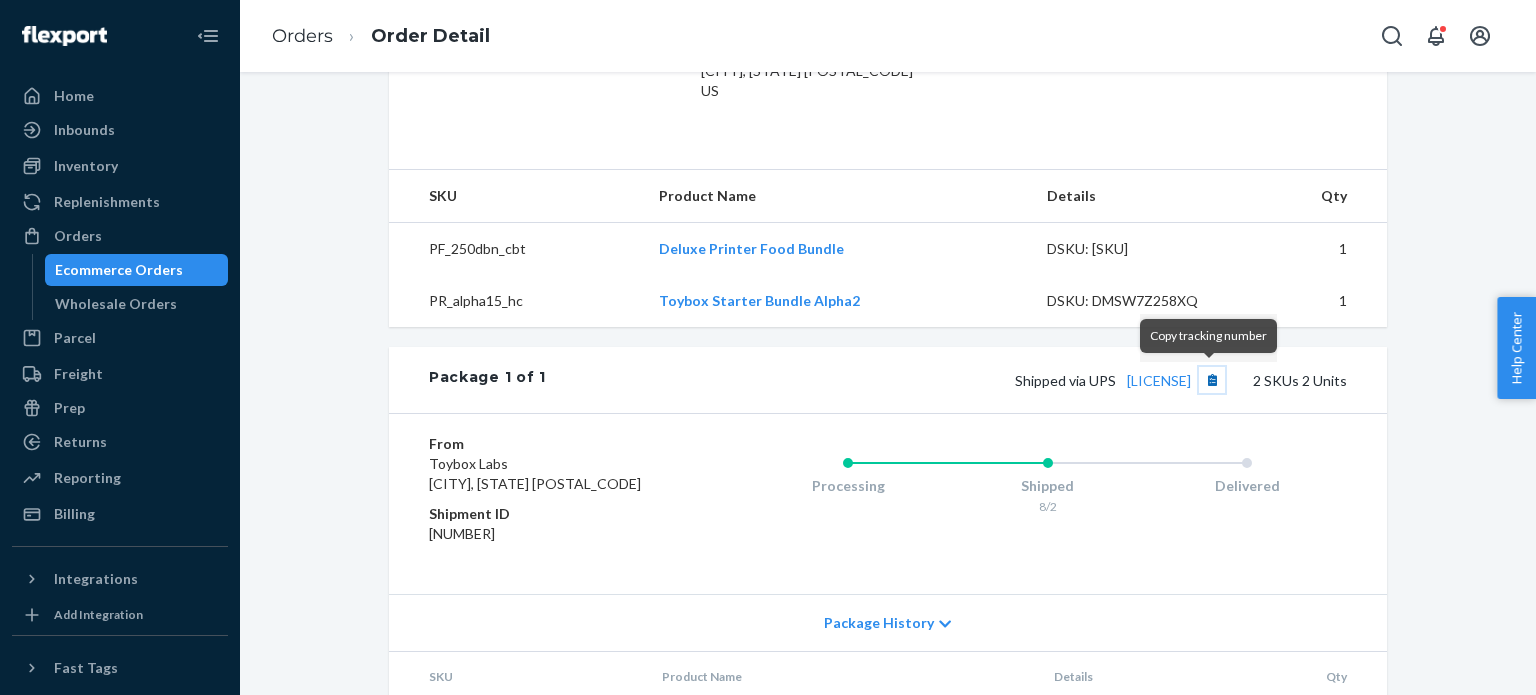 click at bounding box center (1212, 380) 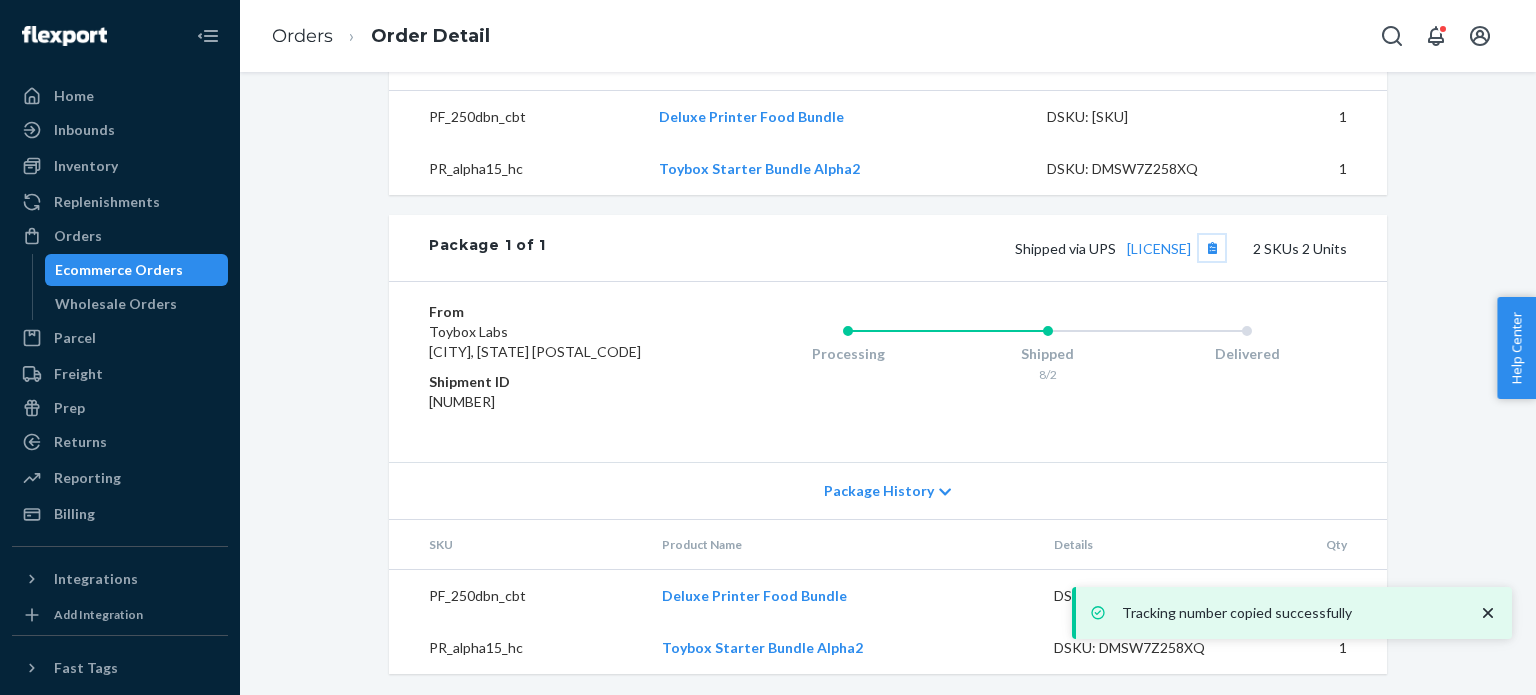 scroll, scrollTop: 632, scrollLeft: 0, axis: vertical 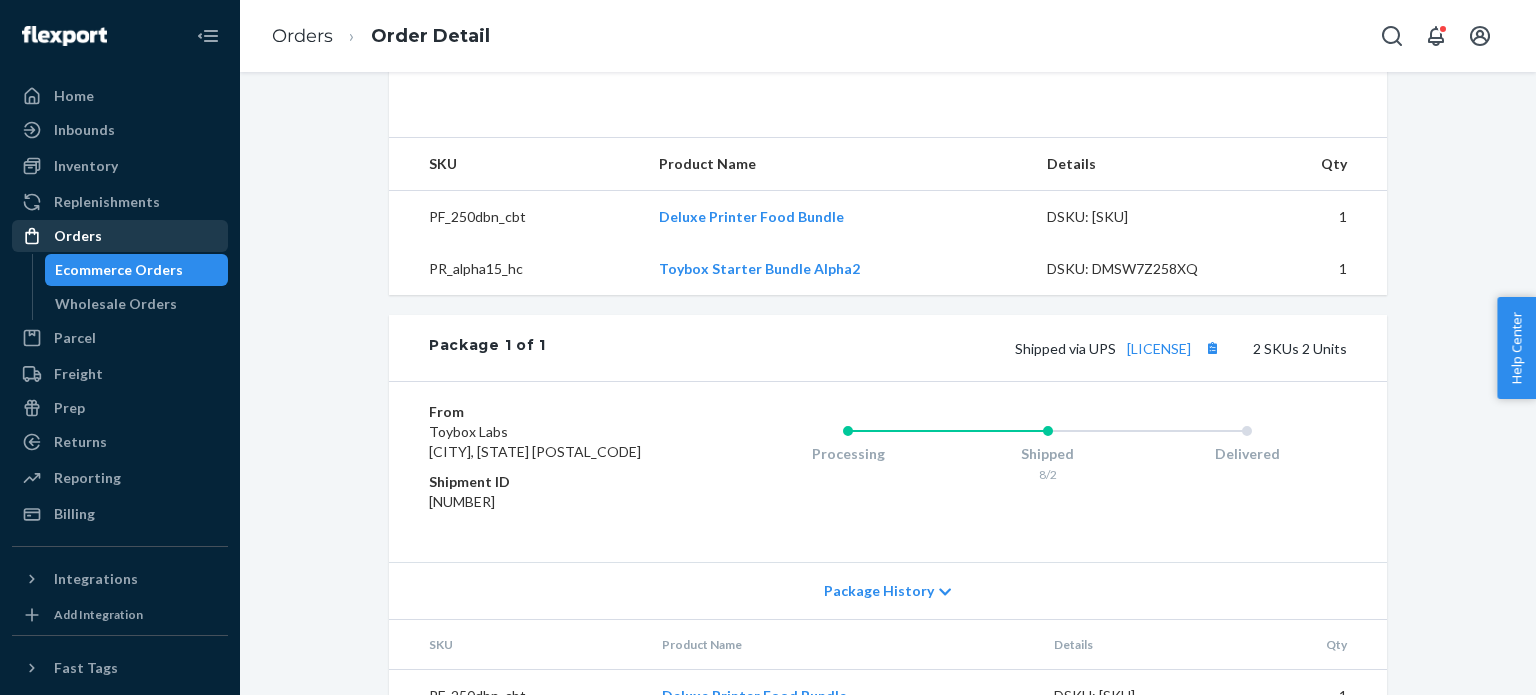 click on "Orders" at bounding box center [120, 236] 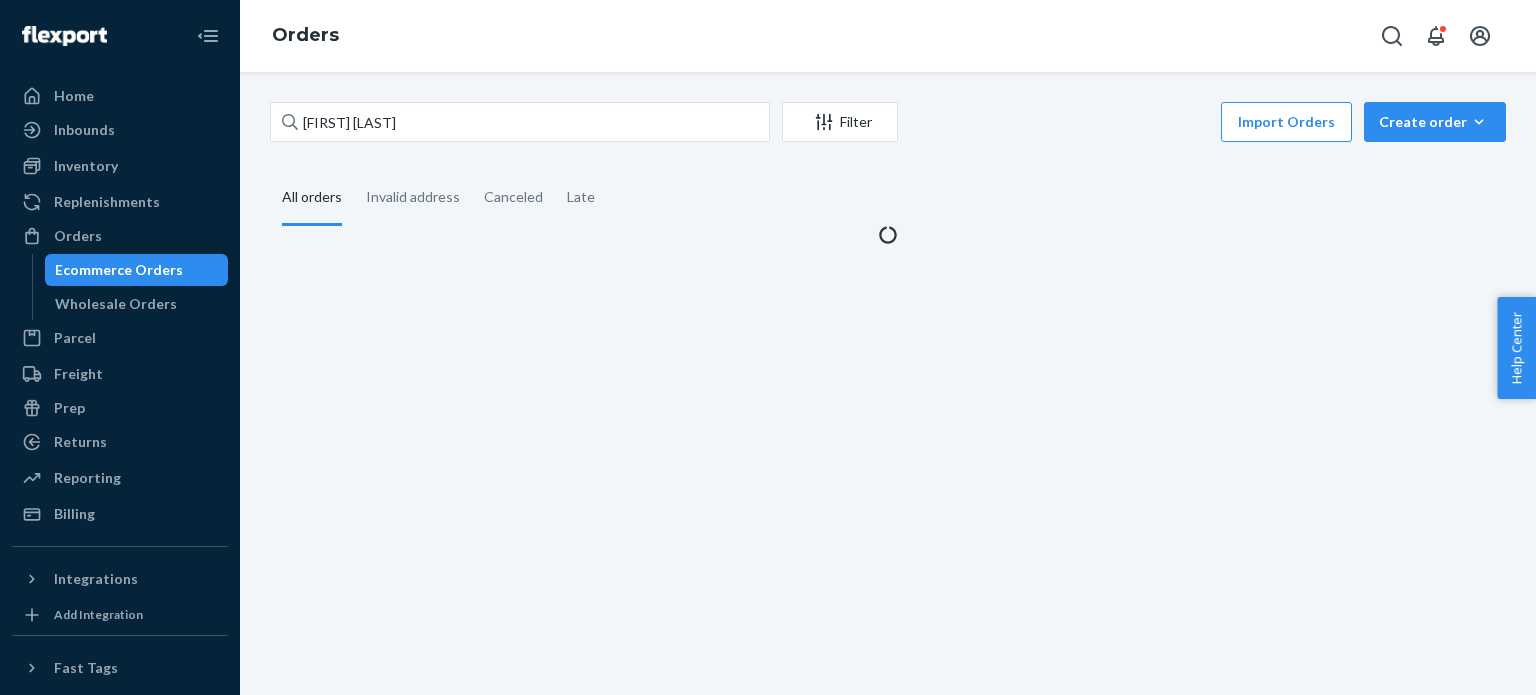 scroll, scrollTop: 0, scrollLeft: 0, axis: both 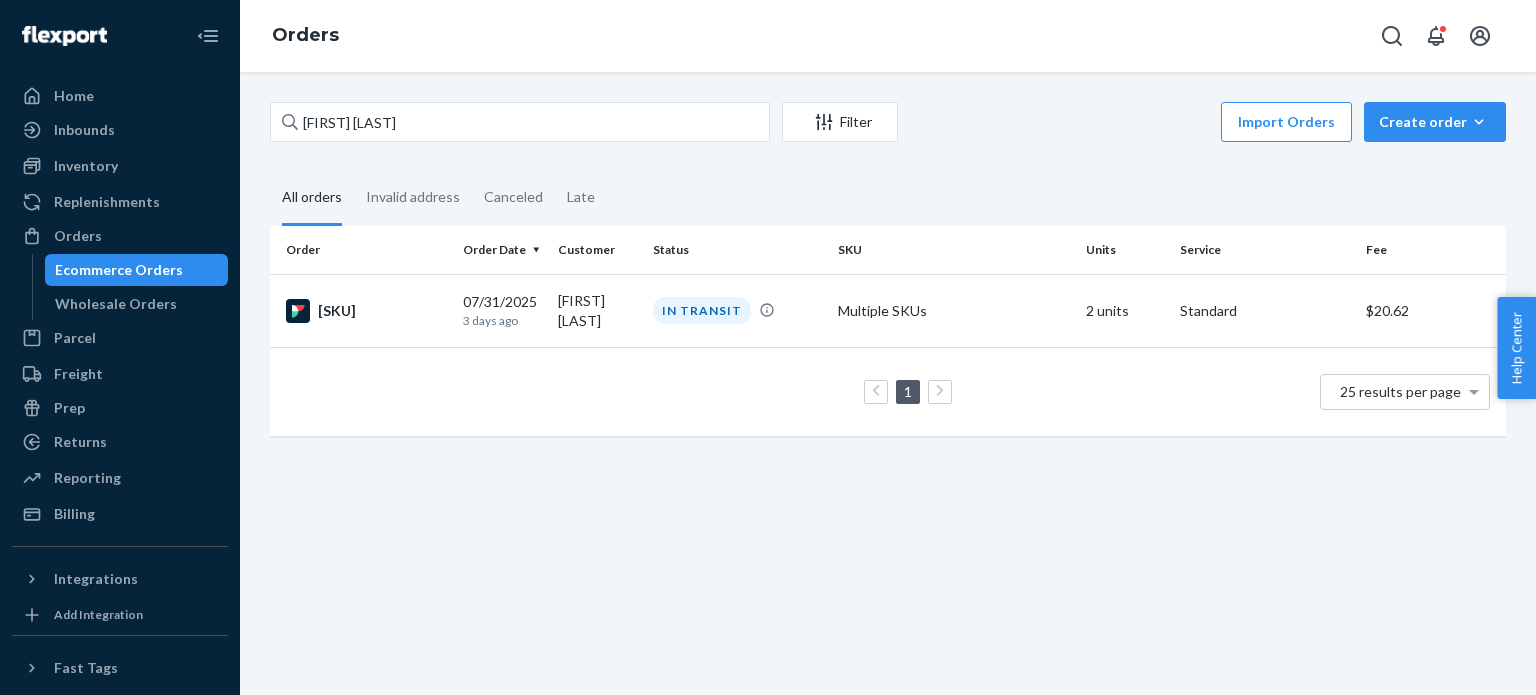 click on "[FIRST] [LAST] Filter Import Orders Create order Ecommerce order Removal order All orders Invalid address Canceled Late Order Order Date Customer Status SKU Units Service Fee [SKU] [DATE] [TIME] [FIRST] [LAST] IN TRANSIT Multiple SKUs [NUMBER] units Standard [PRICE] [NUMBER] results per page" at bounding box center [888, 279] 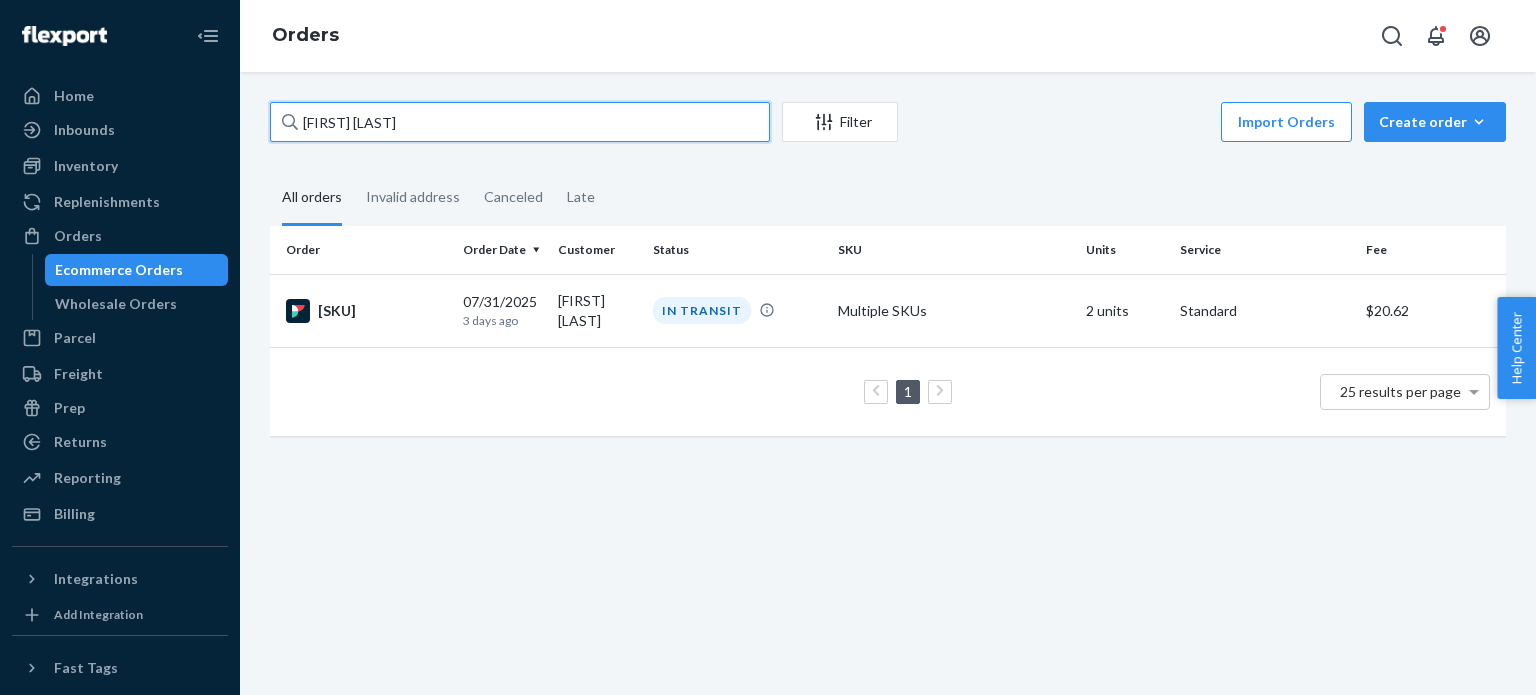 click on "[FIRST] [LAST]" at bounding box center [520, 122] 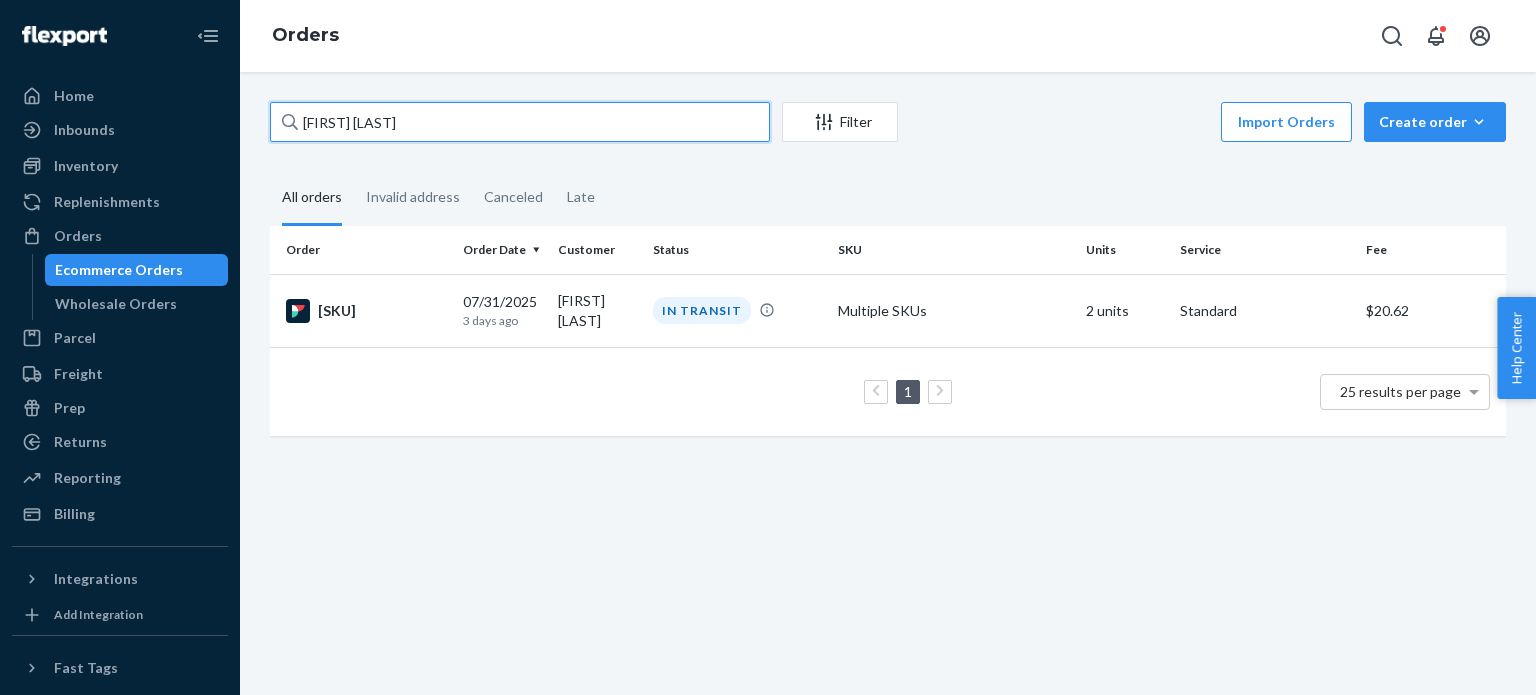 click on "[FIRST] [LAST]" at bounding box center (520, 122) 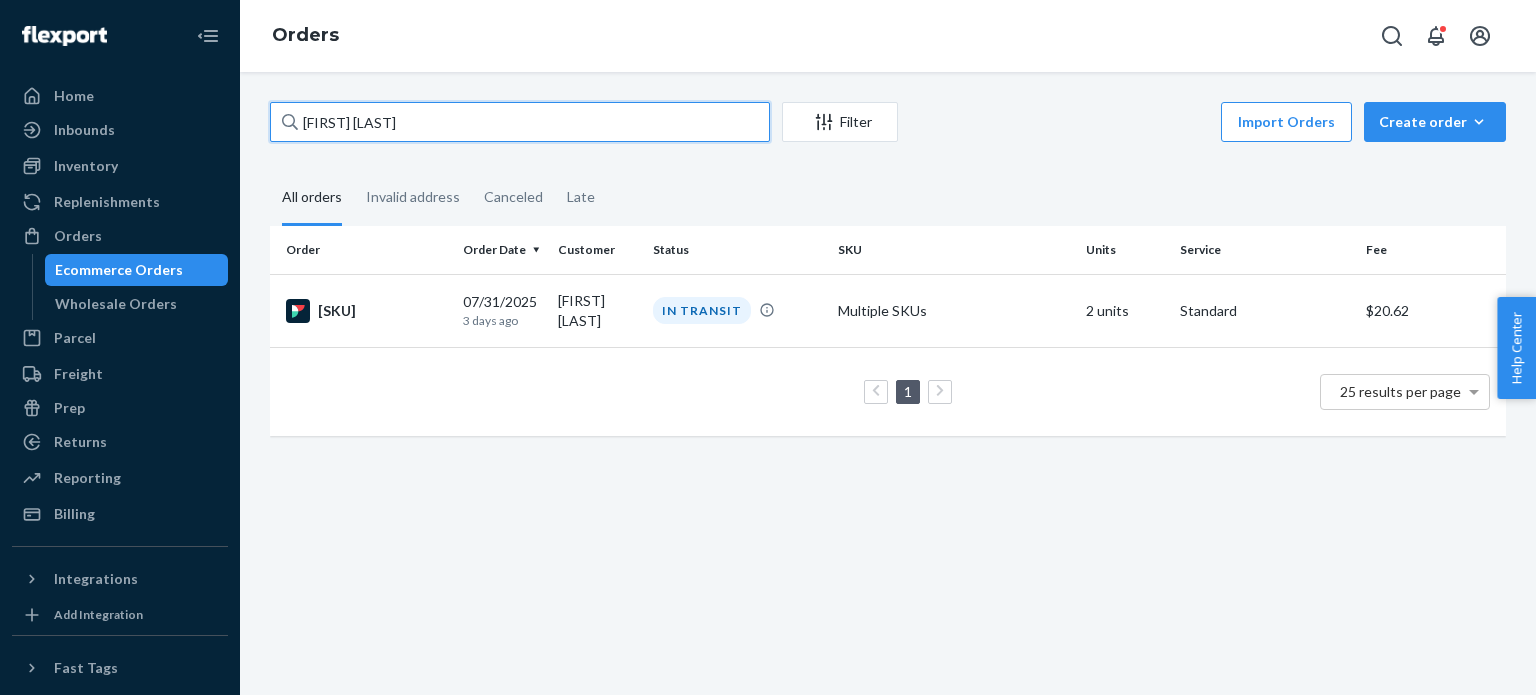 click on "[FIRST] [LAST]" at bounding box center [520, 122] 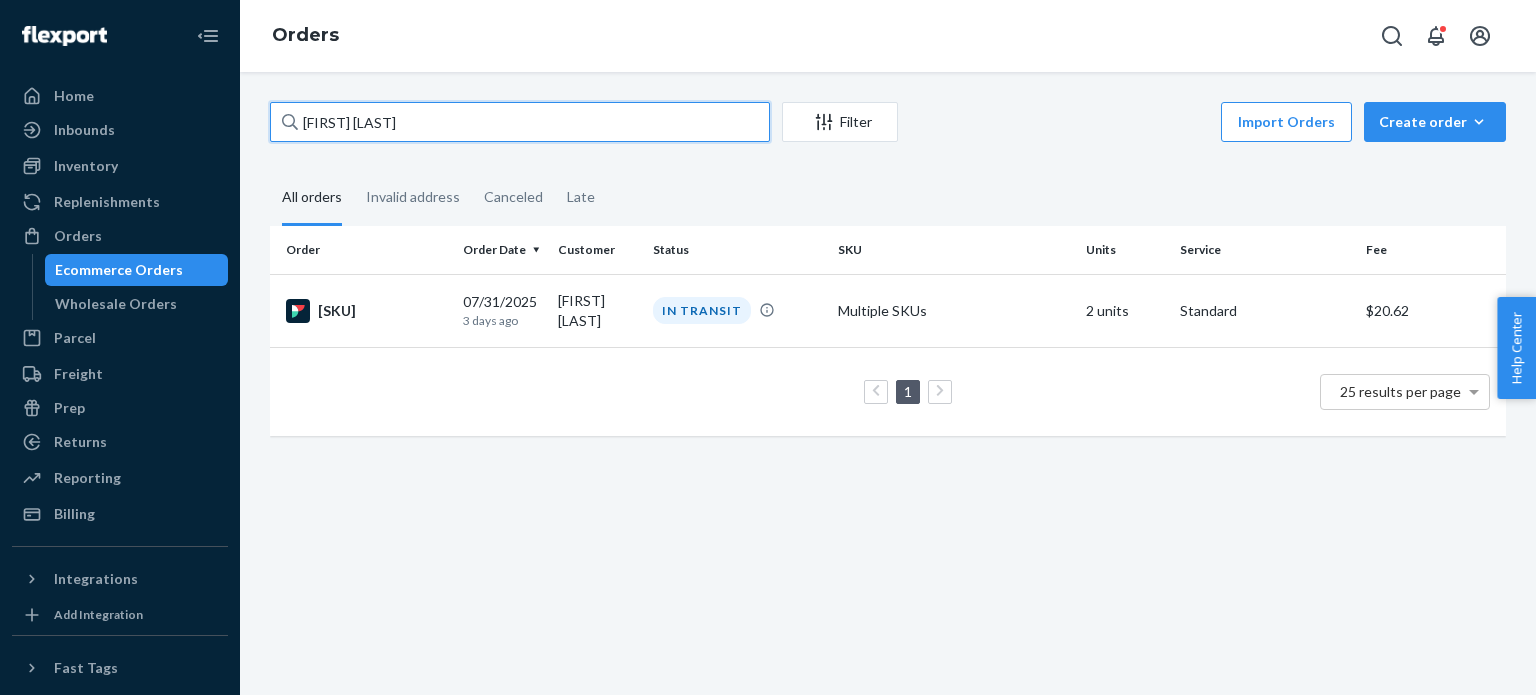 click on "[FIRST] [LAST]" at bounding box center (520, 122) 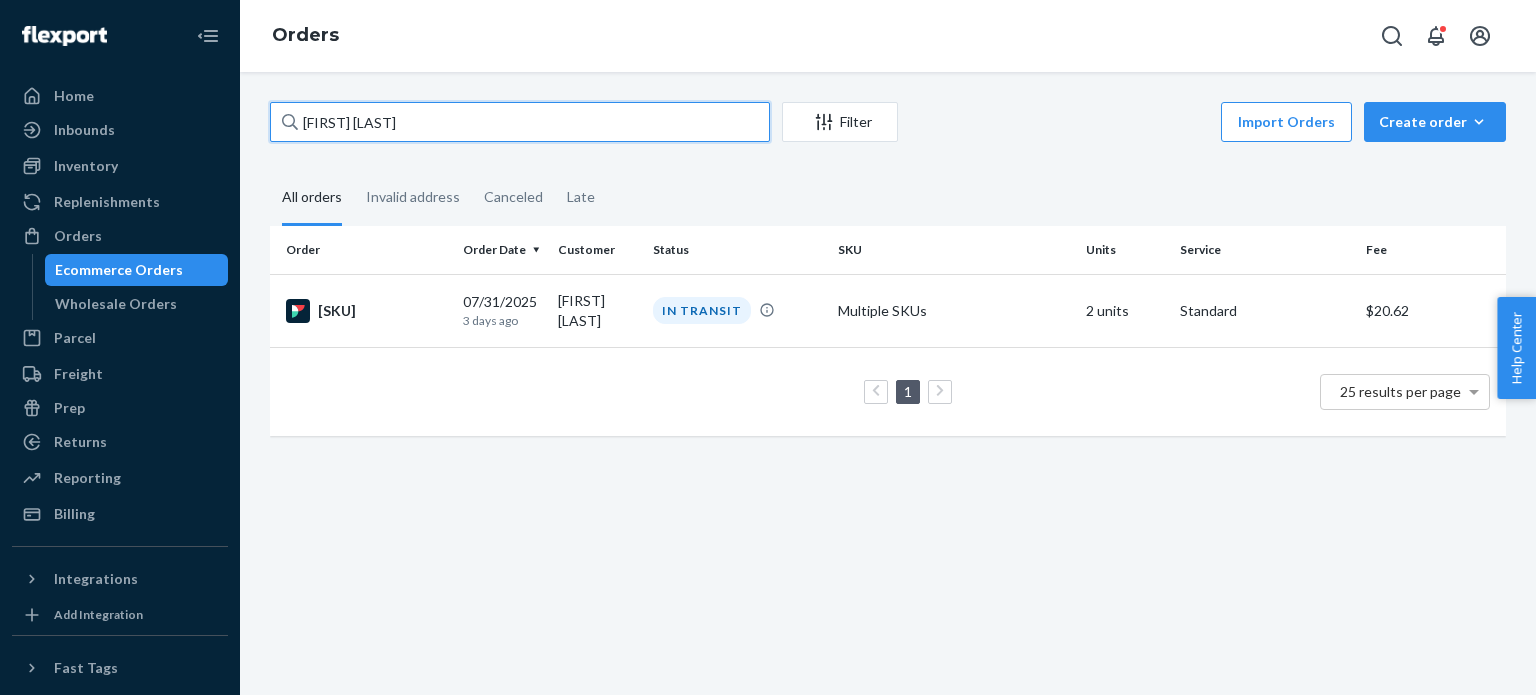 paste on "[FIRST] [LAST]" 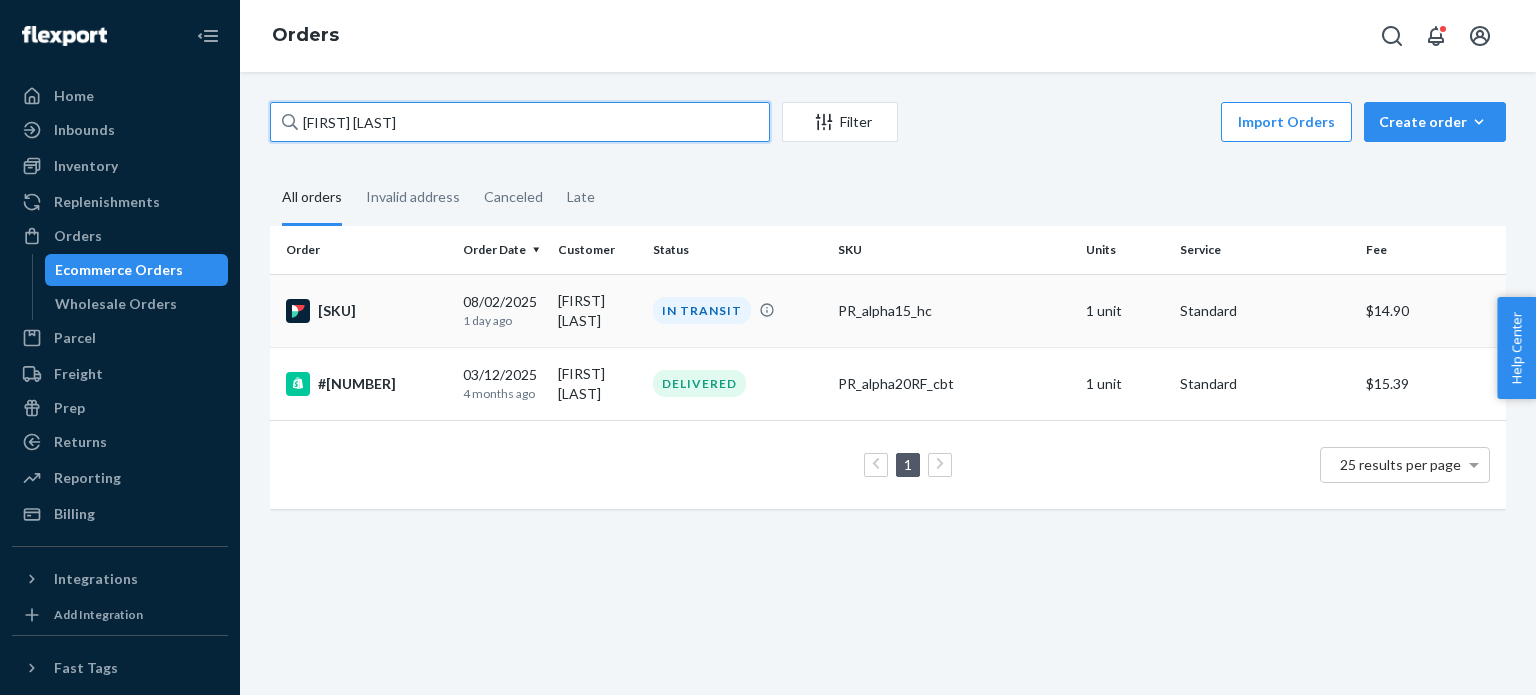 type on "[FIRST] [LAST]" 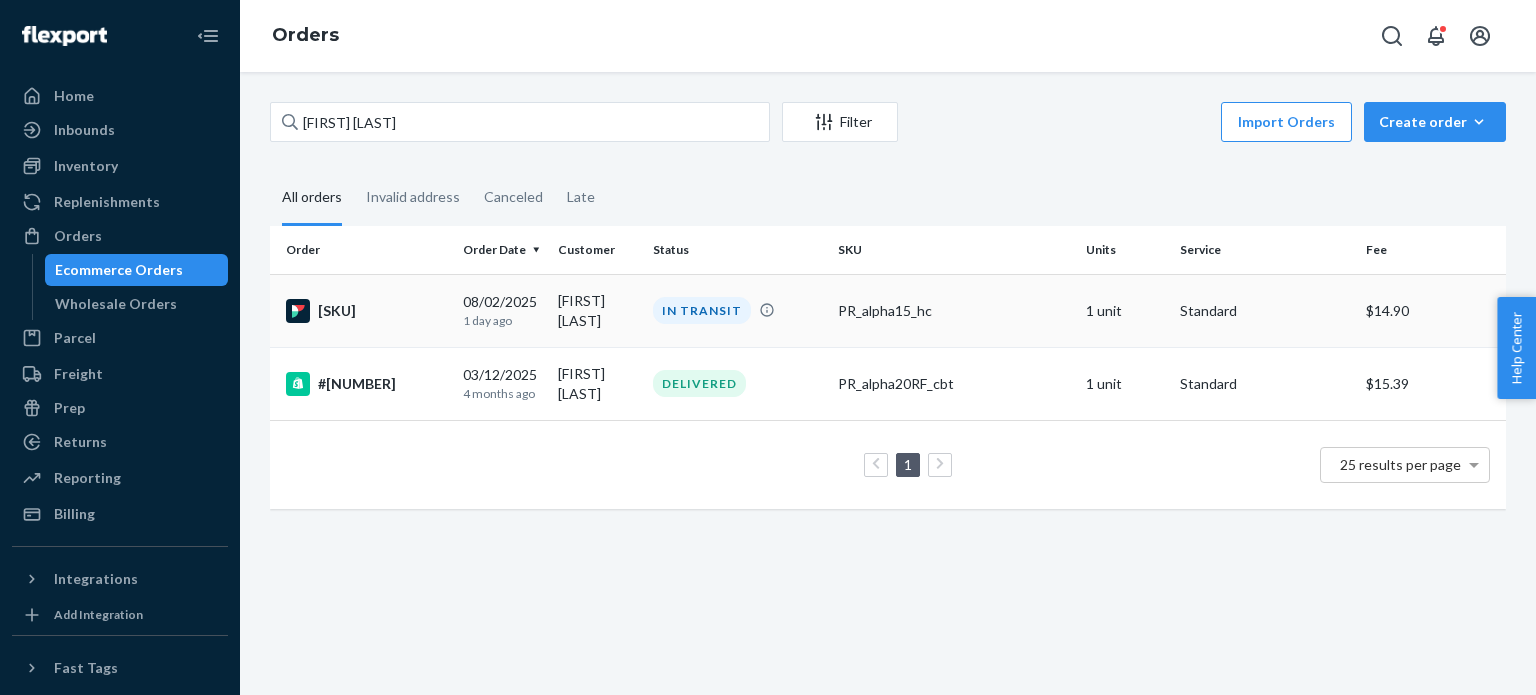 click on "[SKU]" at bounding box center [366, 311] 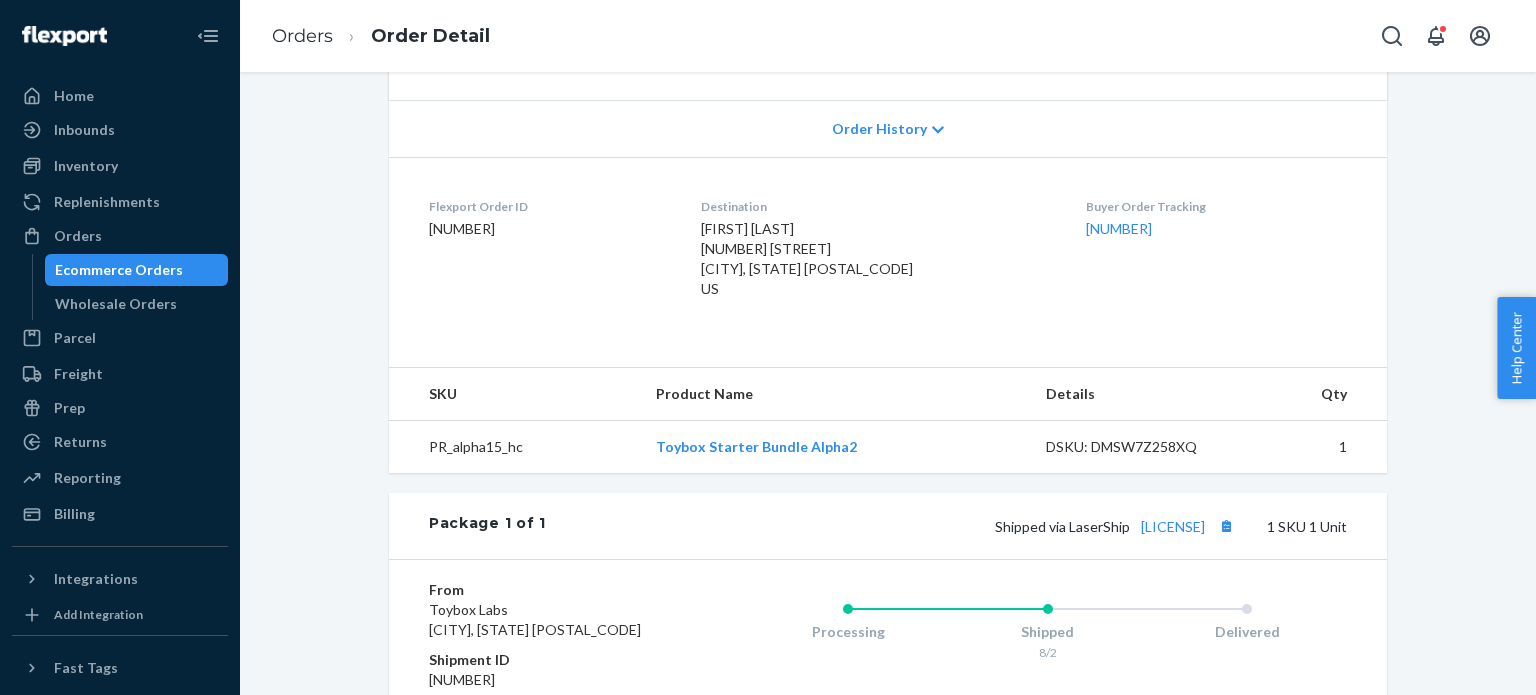 scroll, scrollTop: 500, scrollLeft: 0, axis: vertical 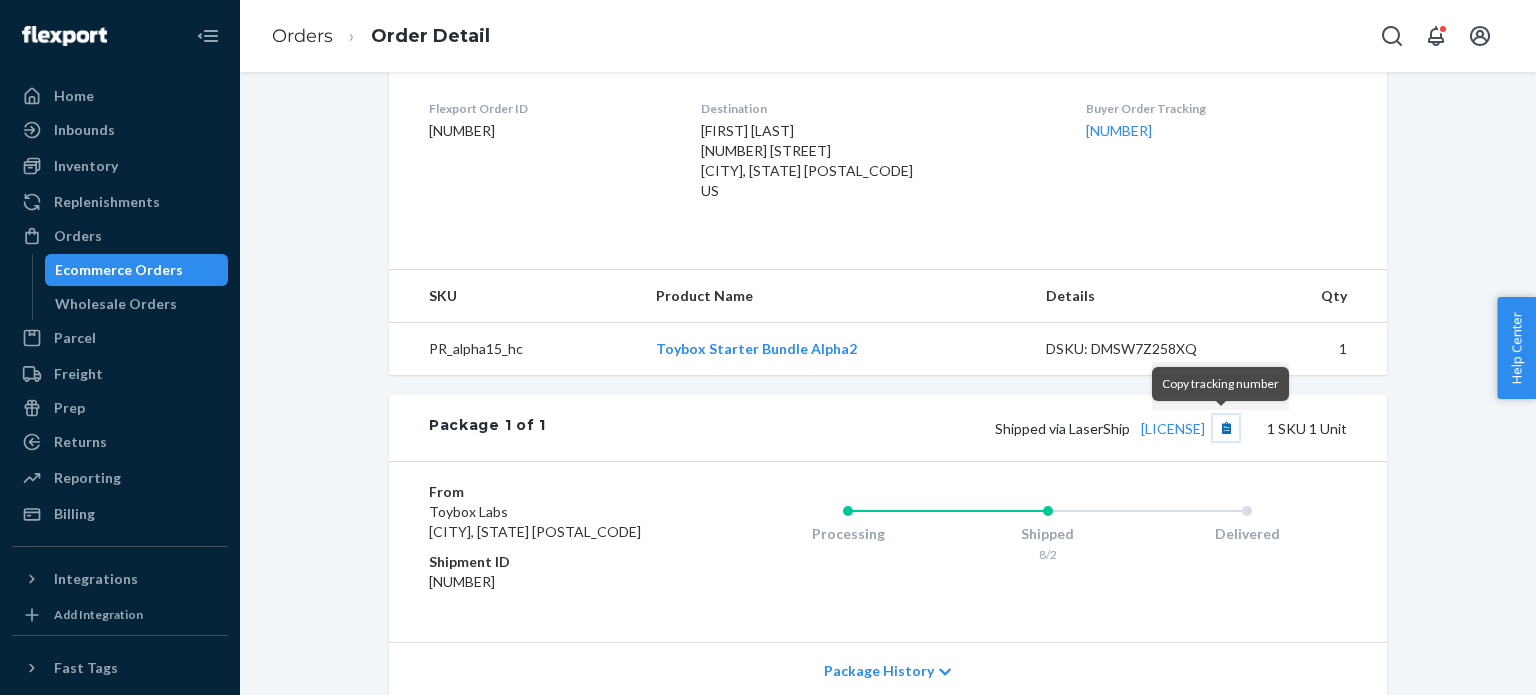 click at bounding box center (1226, 428) 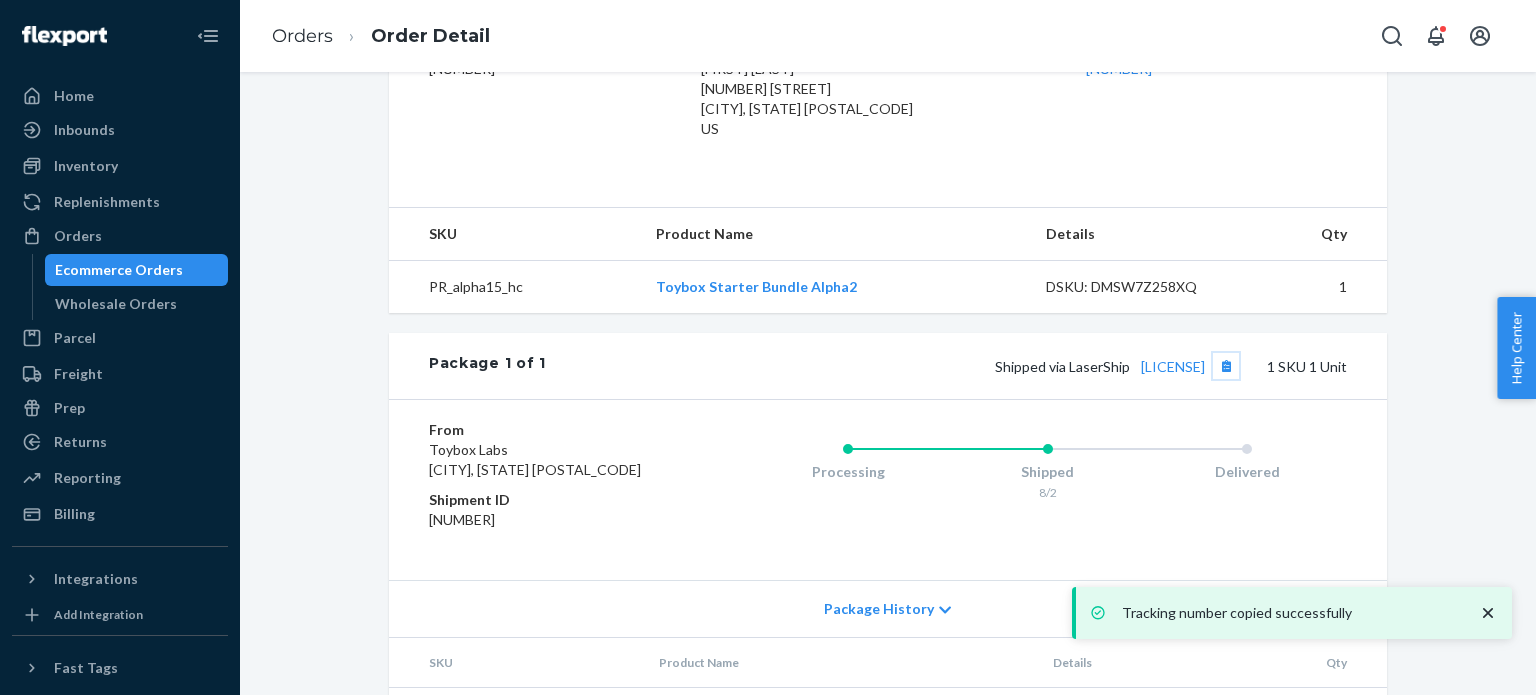 scroll, scrollTop: 628, scrollLeft: 0, axis: vertical 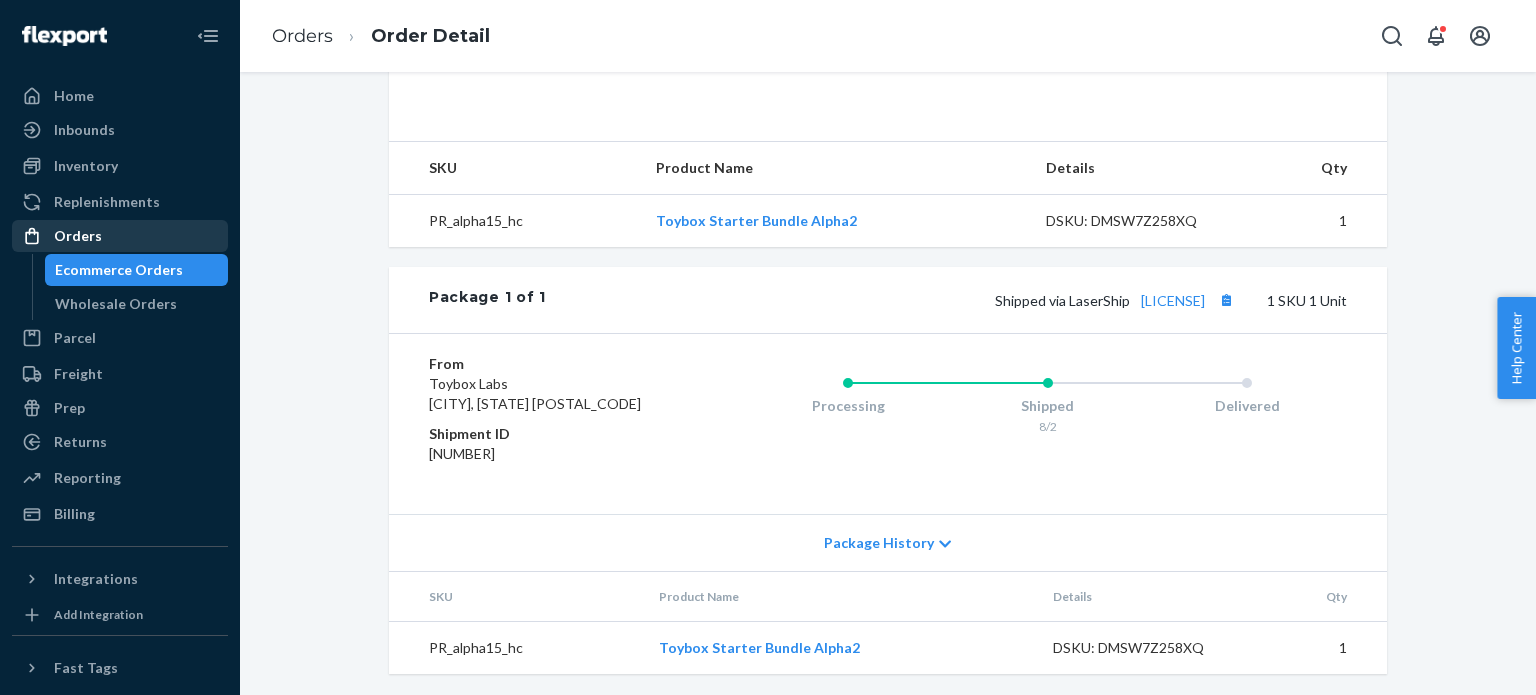 click on "Orders" at bounding box center [120, 236] 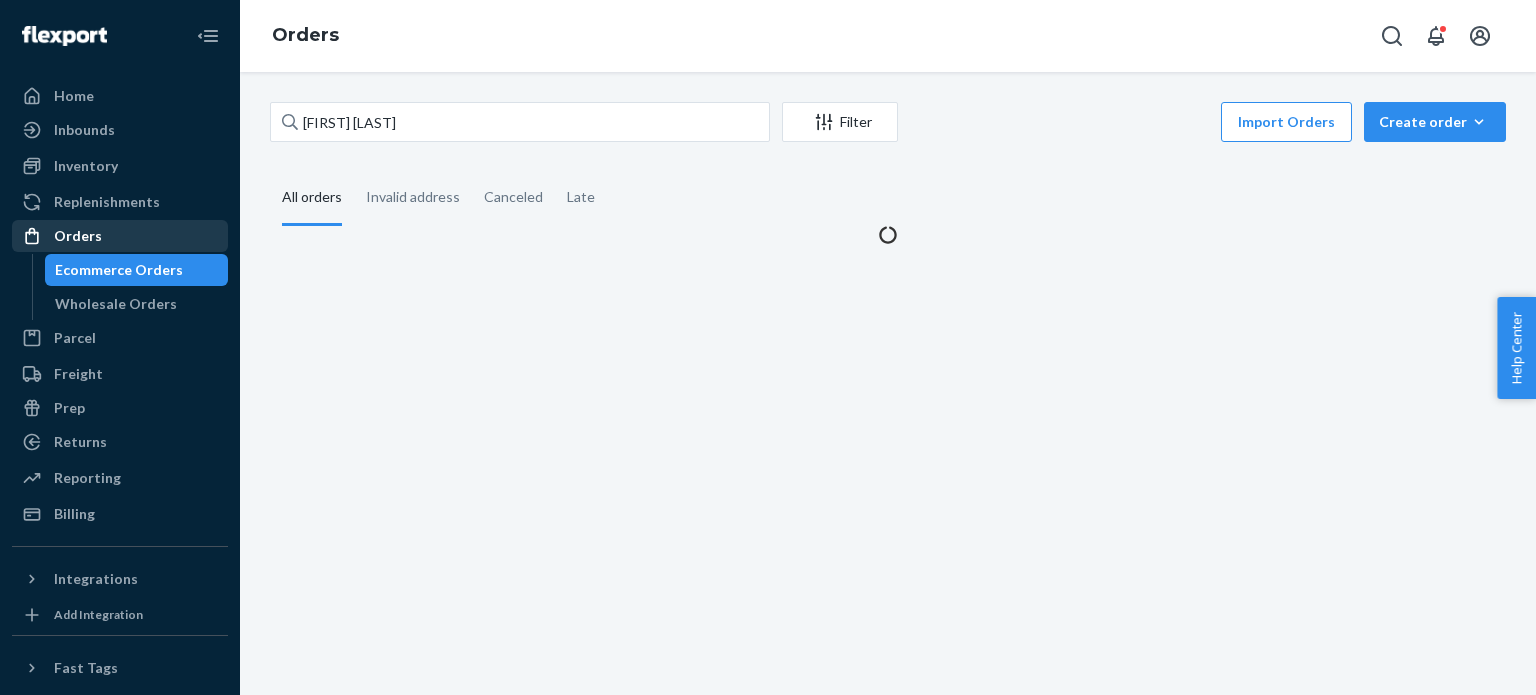 scroll, scrollTop: 0, scrollLeft: 0, axis: both 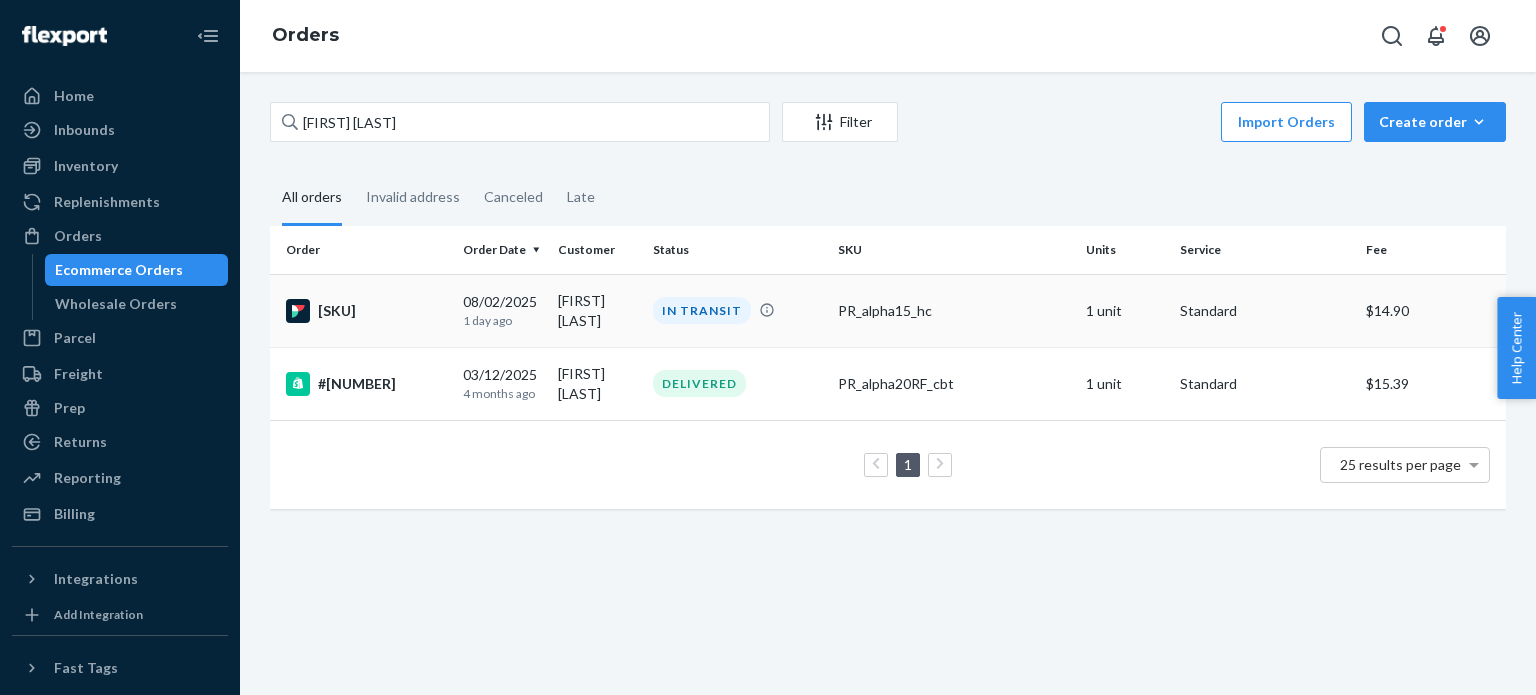 click on "08/02/2025 1 day ago" at bounding box center (502, 310) 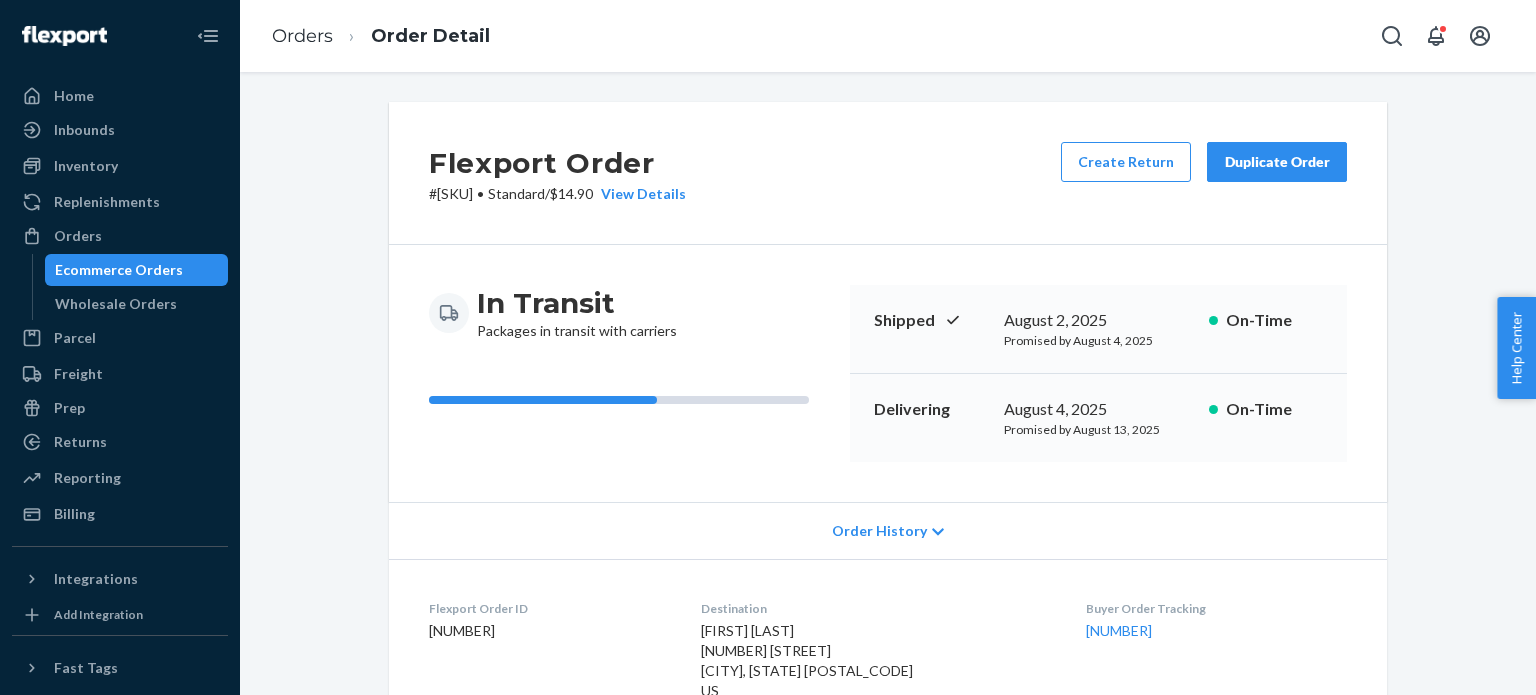 click on "Duplicate Order" at bounding box center [1277, 162] 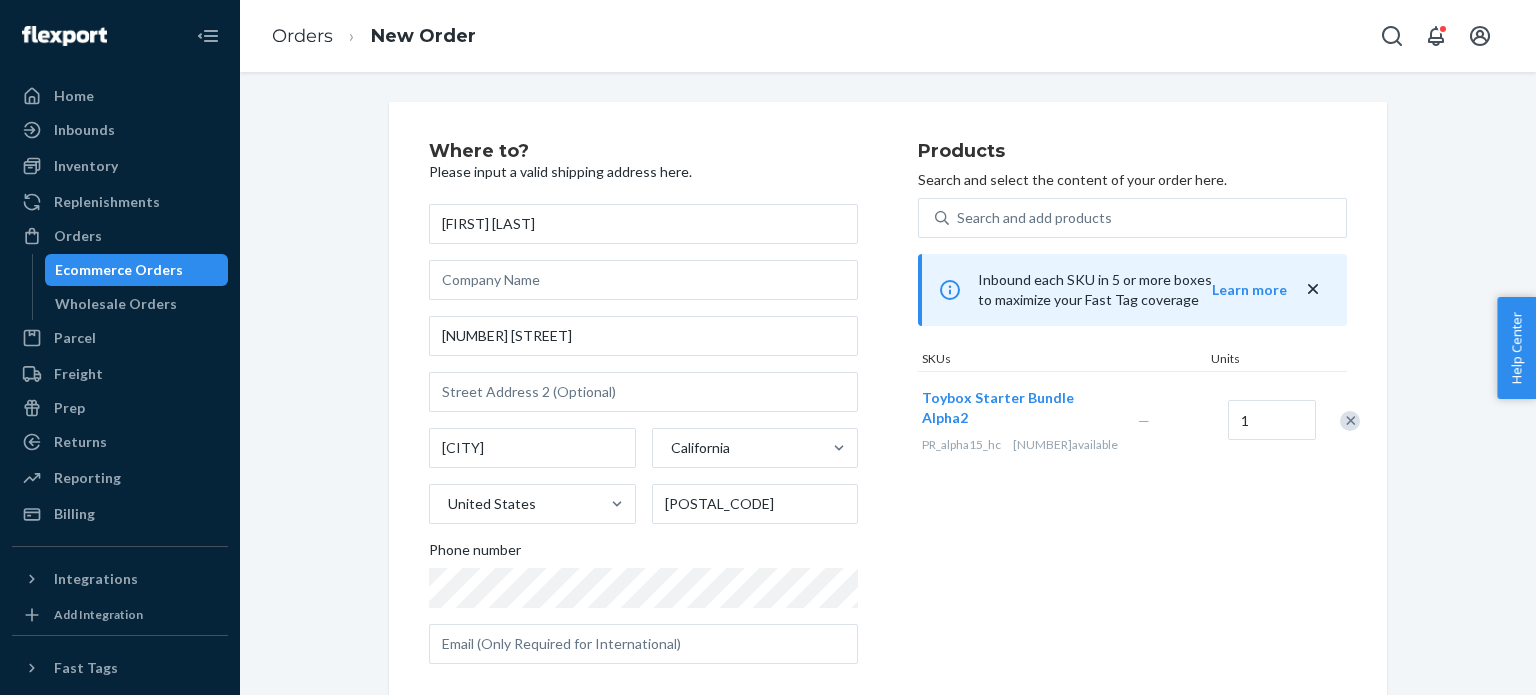 click on "[FIRST] [LAST]" at bounding box center (643, 224) 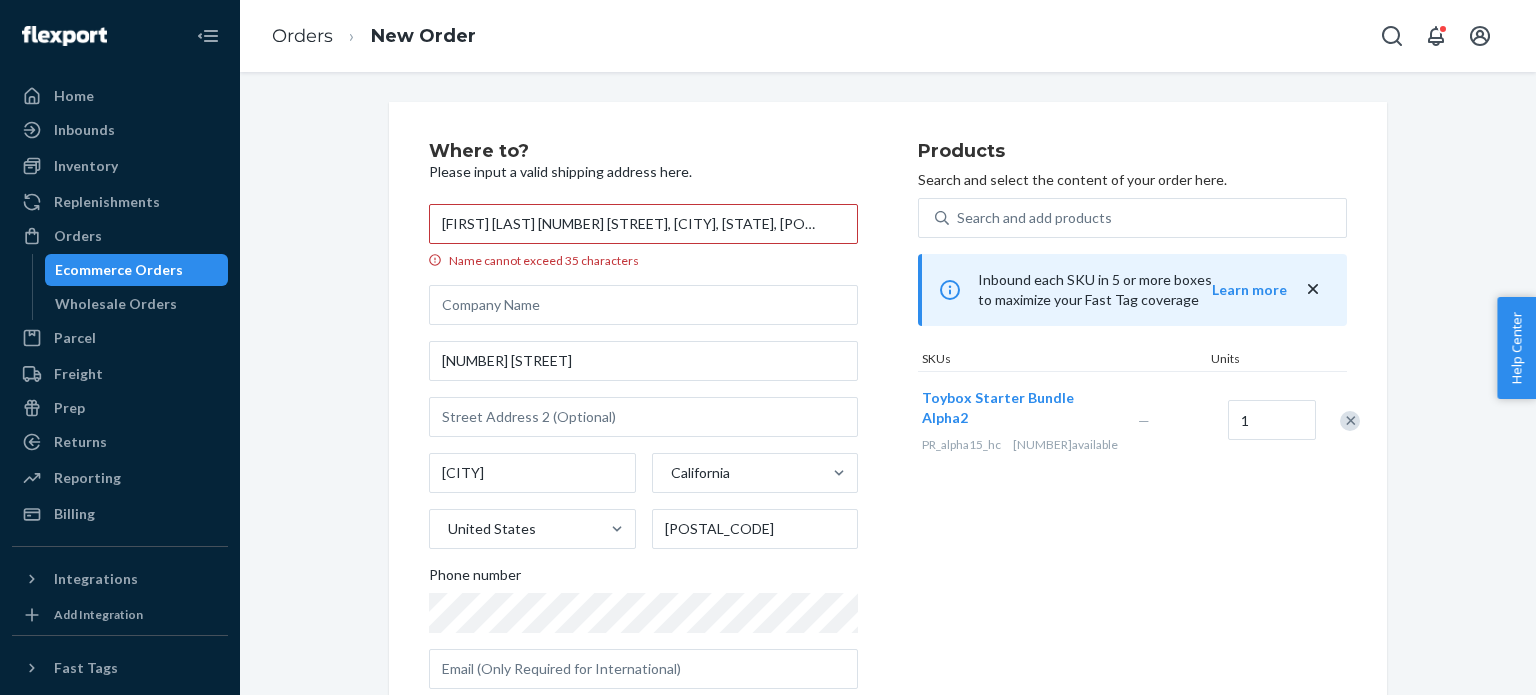 drag, startPoint x: 532, startPoint y: 230, endPoint x: 776, endPoint y: 233, distance: 244.01845 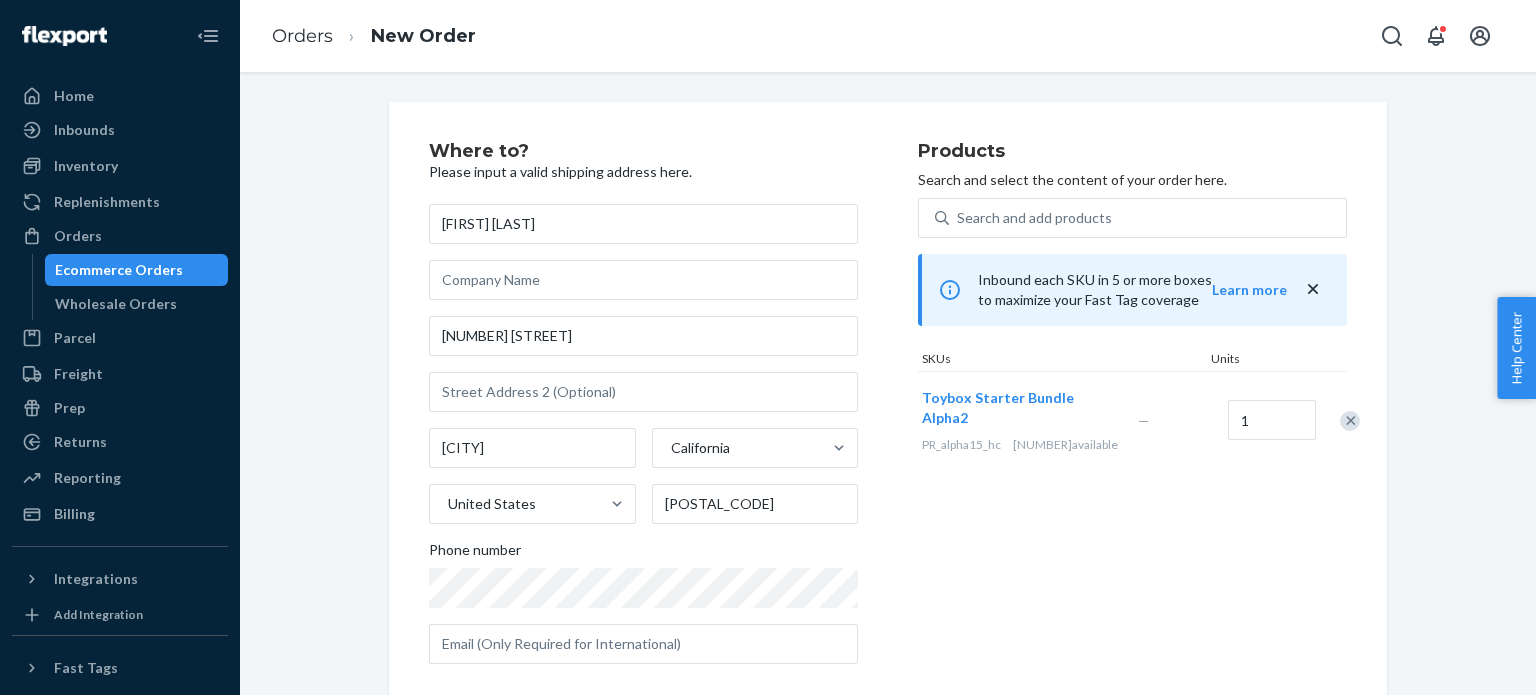 type on "[FIRST] [LAST]" 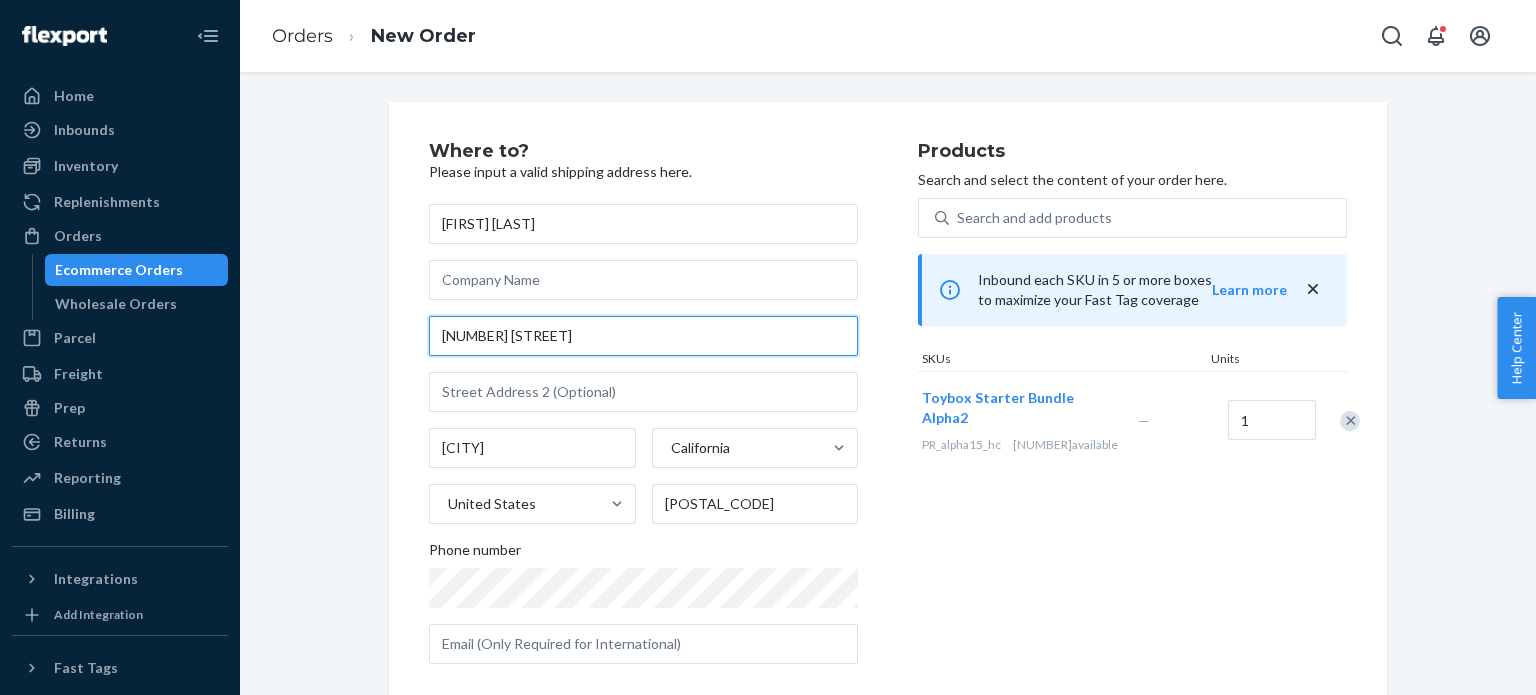 click on "[NUMBER] [STREET]" at bounding box center (643, 336) 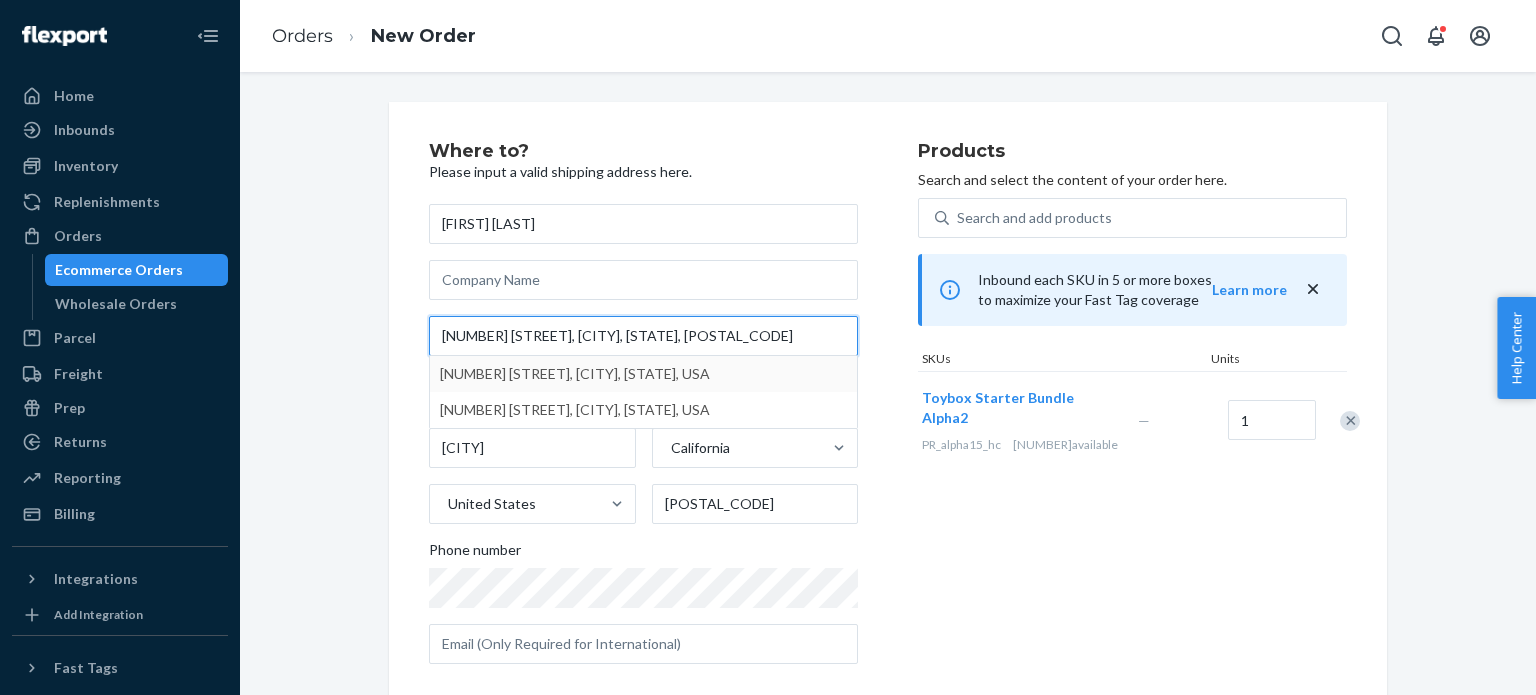 type on "[NUMBER] [STREET], [CITY], [STATE], [POSTAL_CODE]" 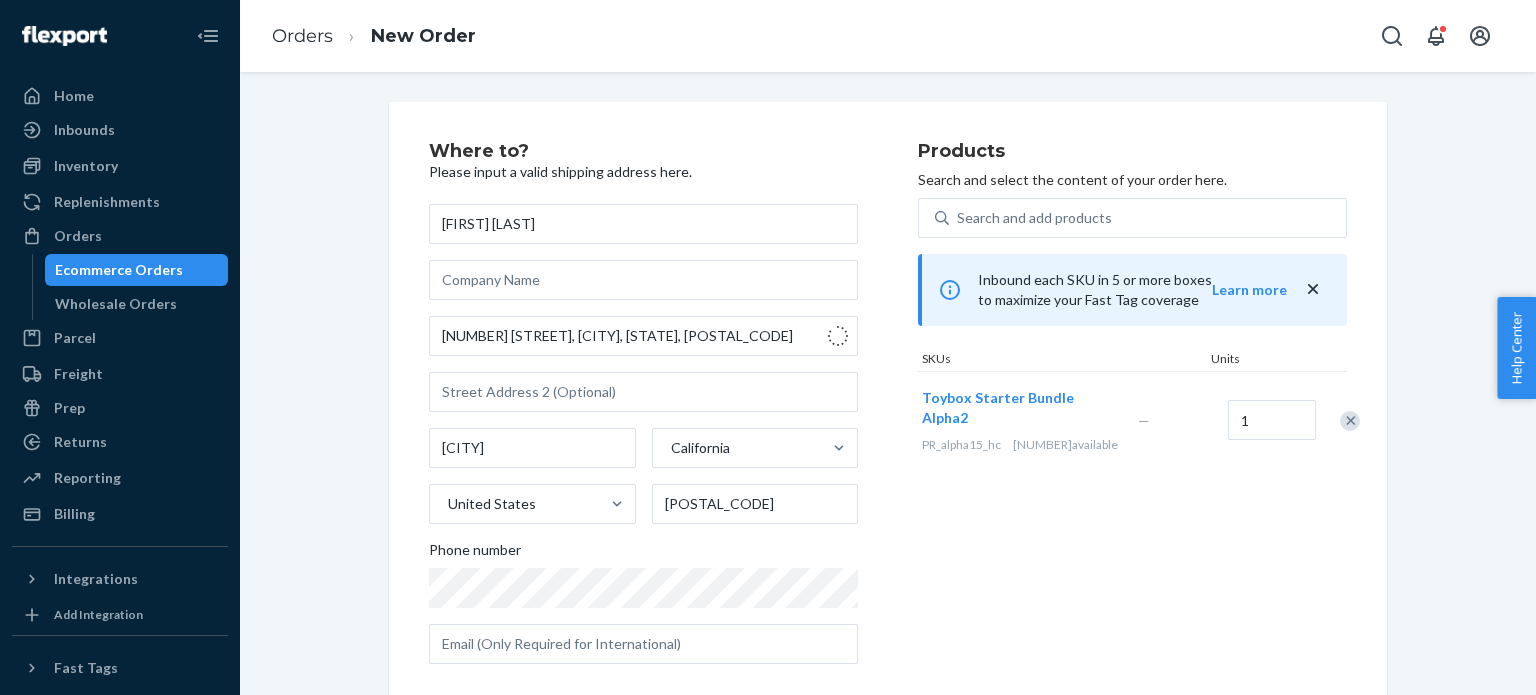 type on "Omaha" 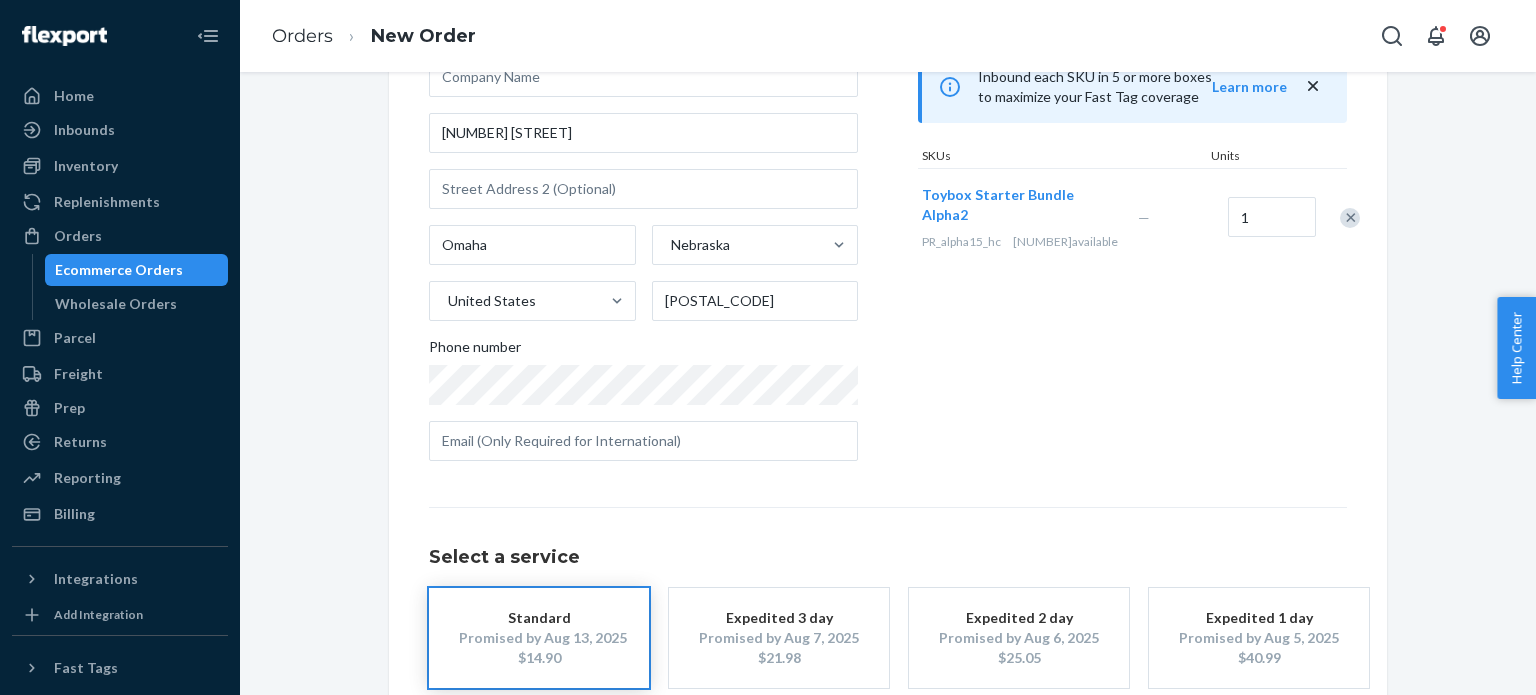 scroll, scrollTop: 300, scrollLeft: 0, axis: vertical 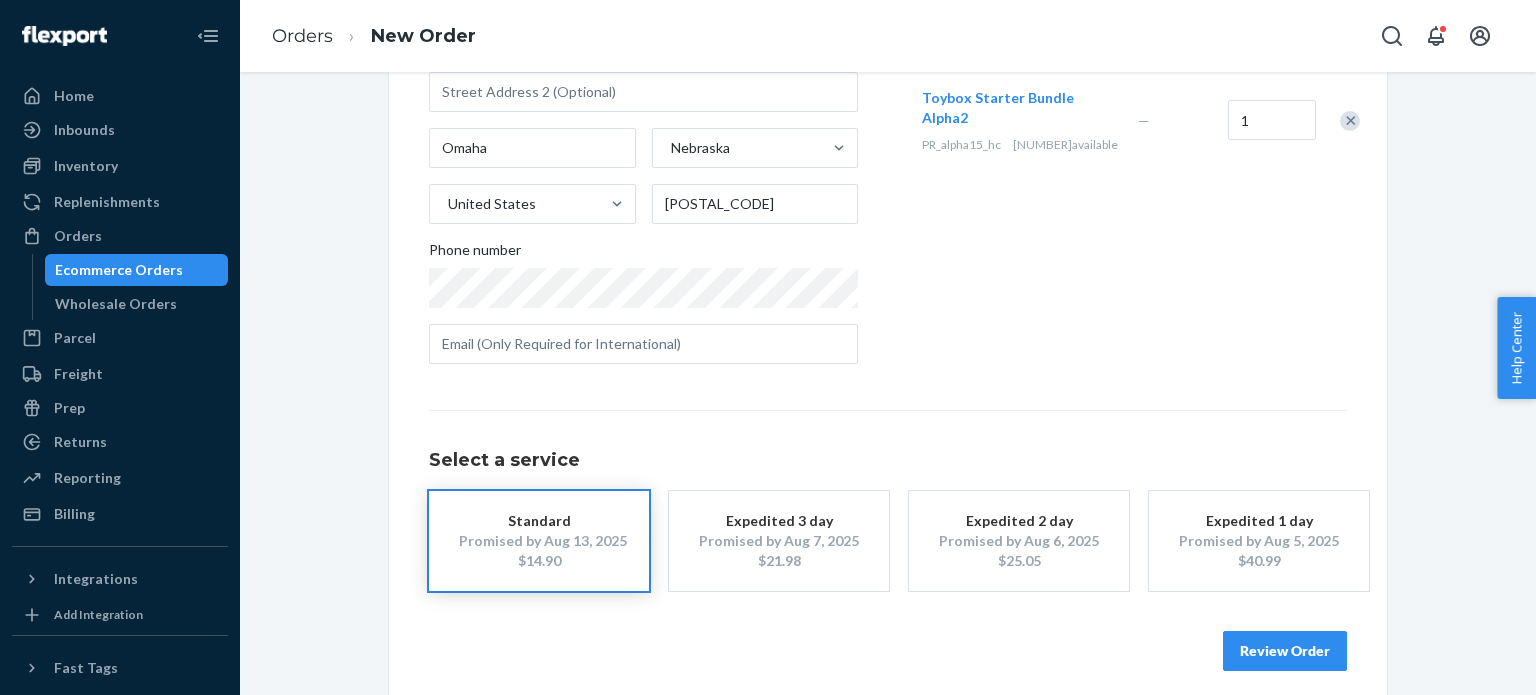 click on "Expedited 3 day" at bounding box center (779, 521) 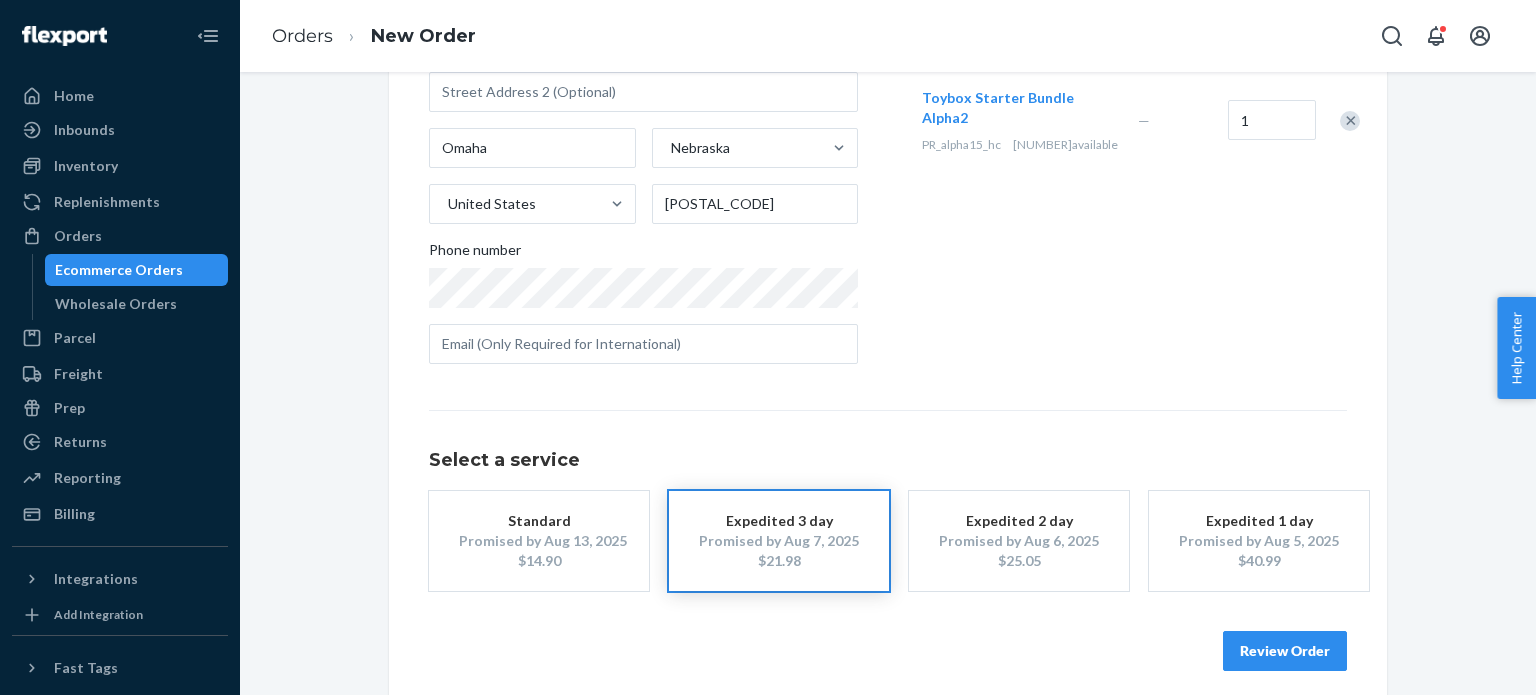 drag, startPoint x: 643, startPoint y: 539, endPoint x: 587, endPoint y: 540, distance: 56.008926 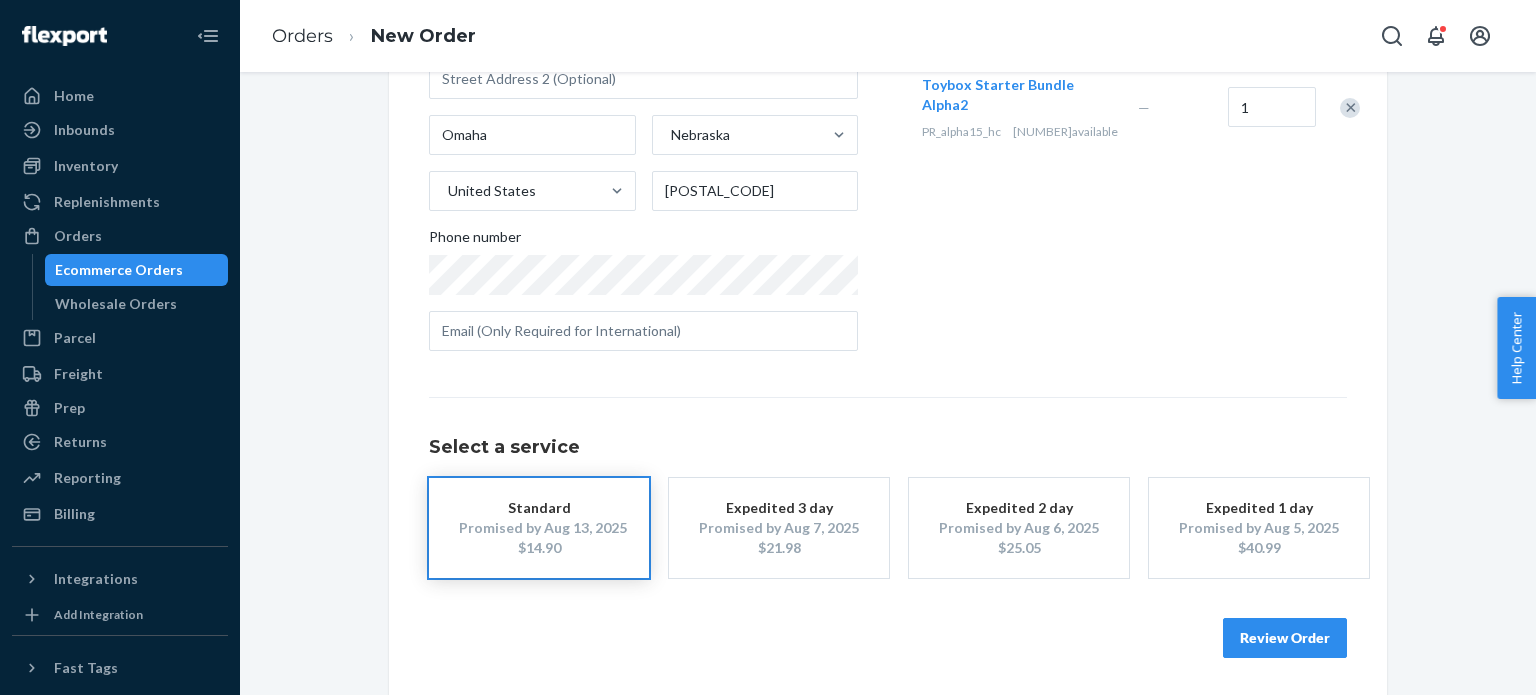 scroll, scrollTop: 315, scrollLeft: 0, axis: vertical 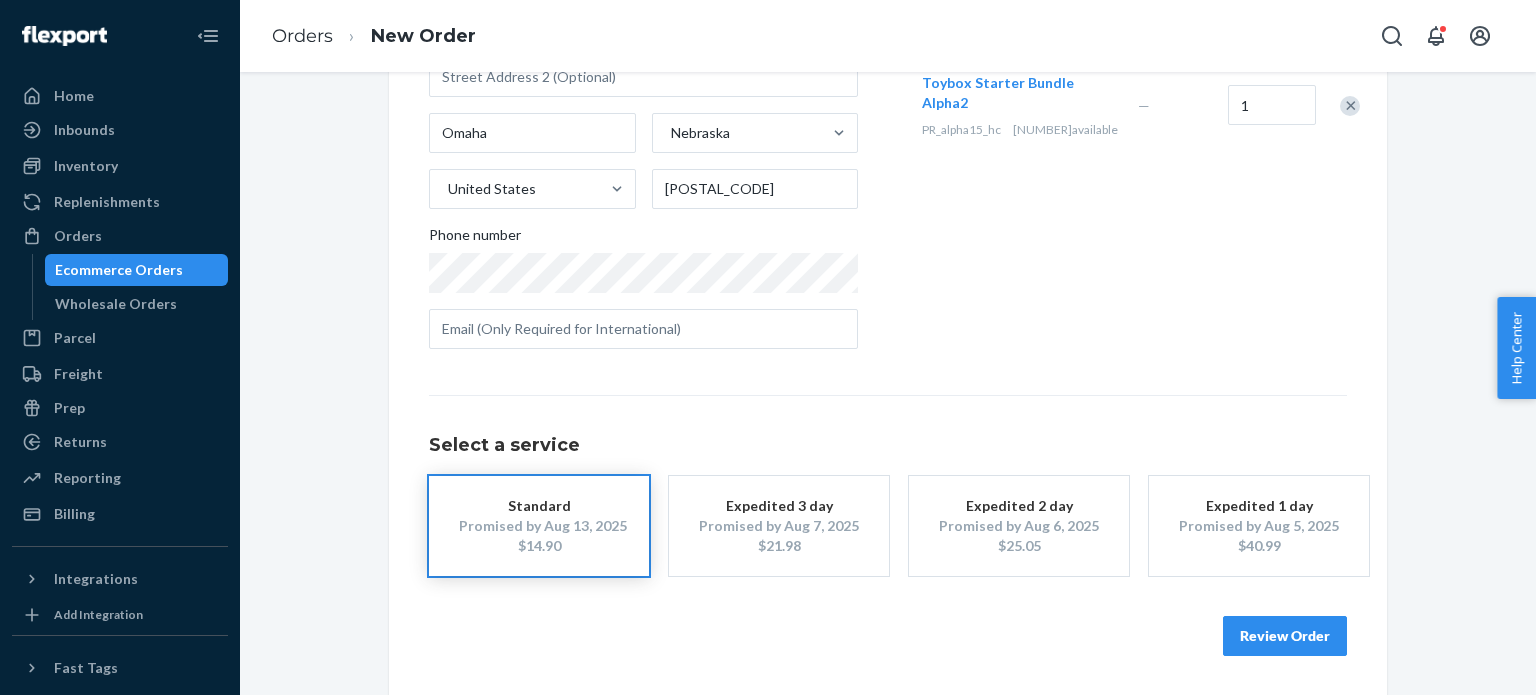 click on "Review Order" at bounding box center (1285, 636) 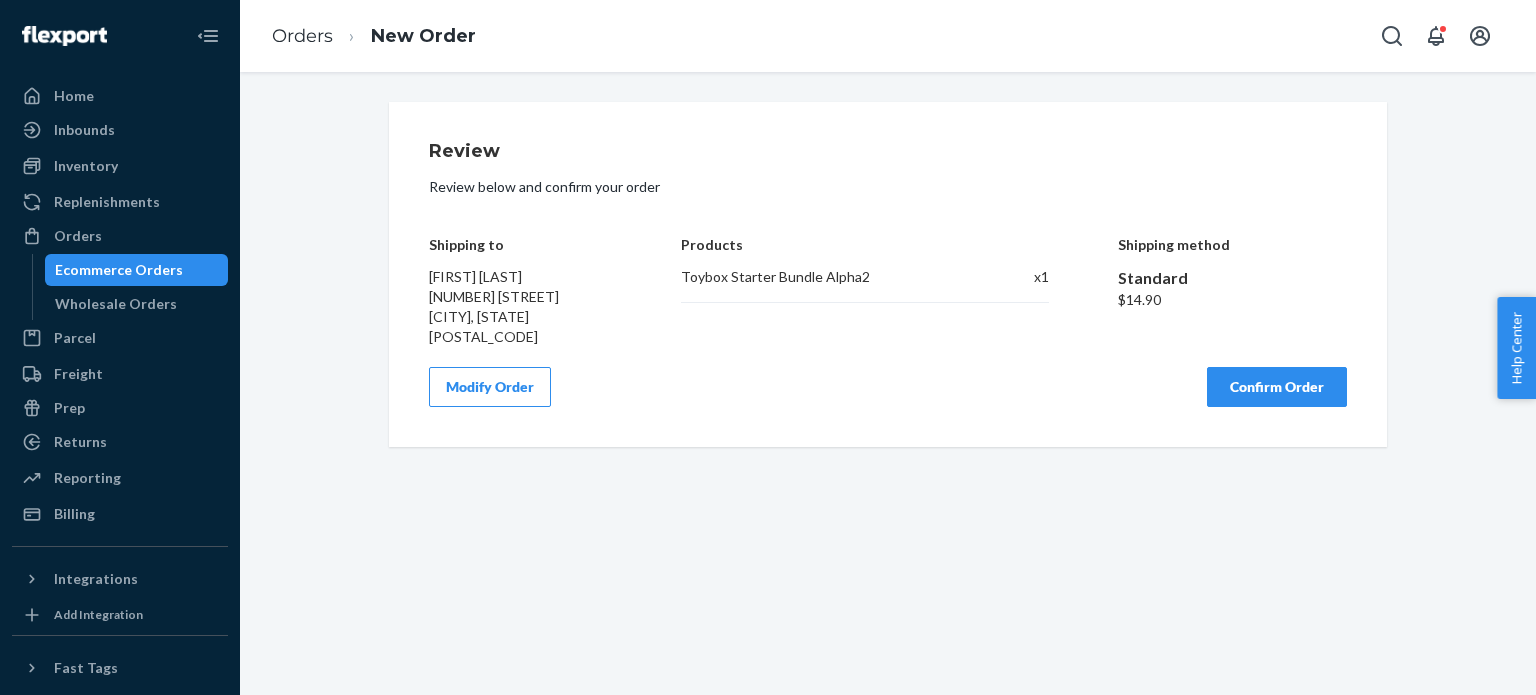 click on "Confirm Order" at bounding box center (1277, 387) 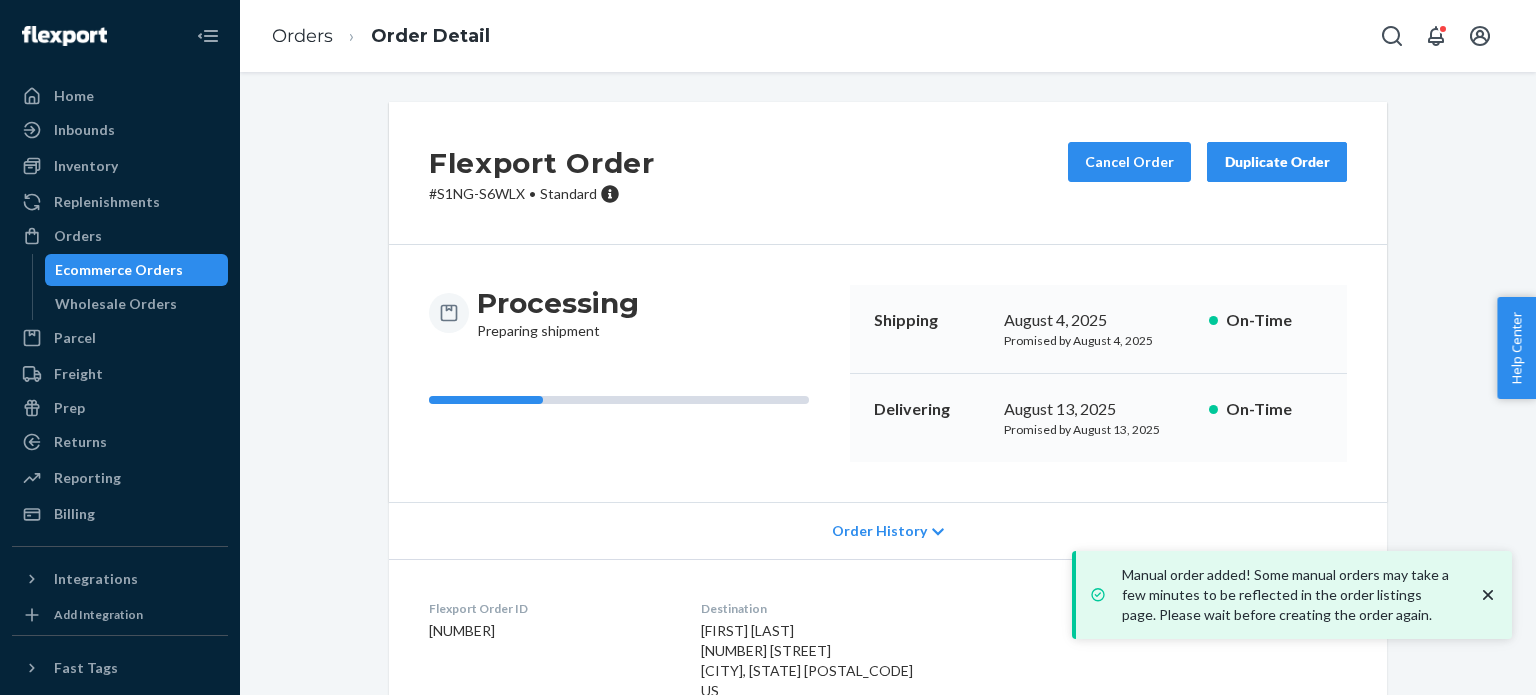 click 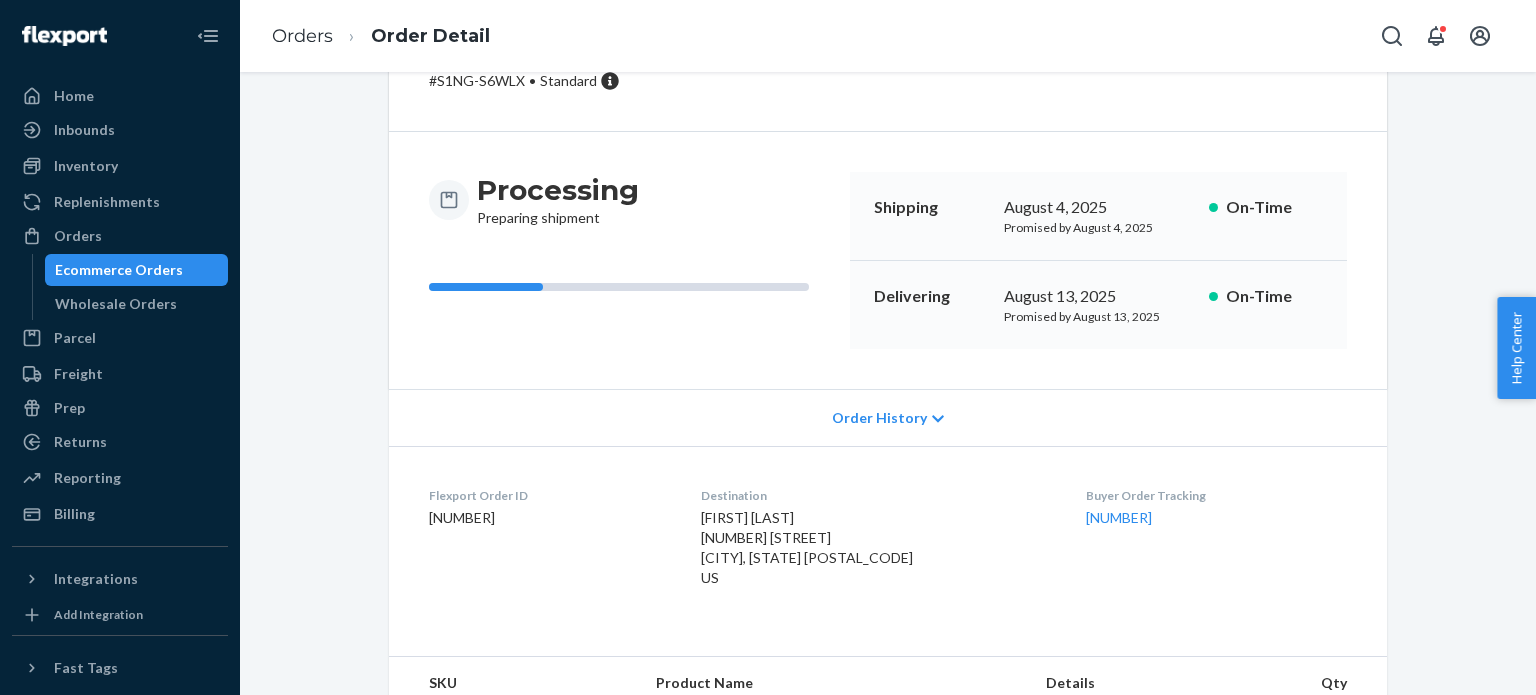 scroll, scrollTop: 202, scrollLeft: 0, axis: vertical 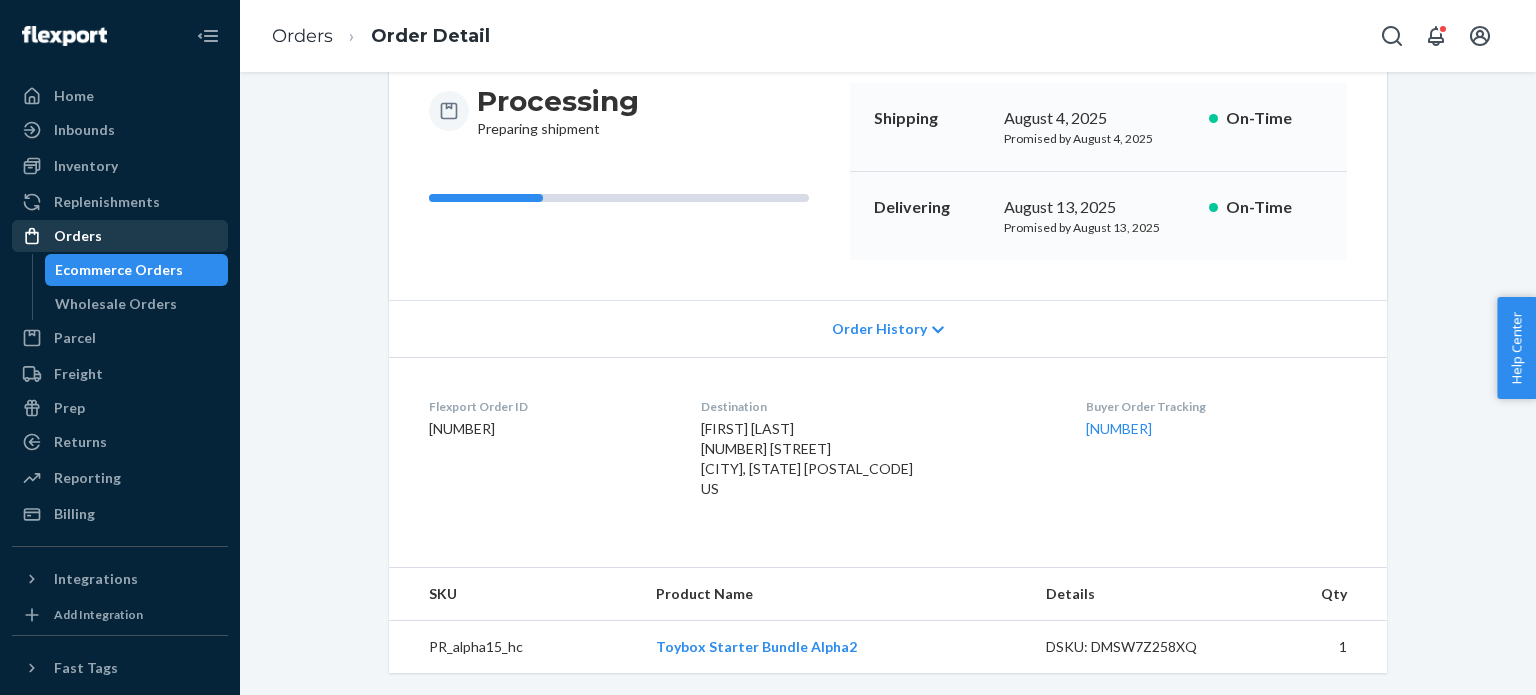 click on "Orders" at bounding box center [78, 236] 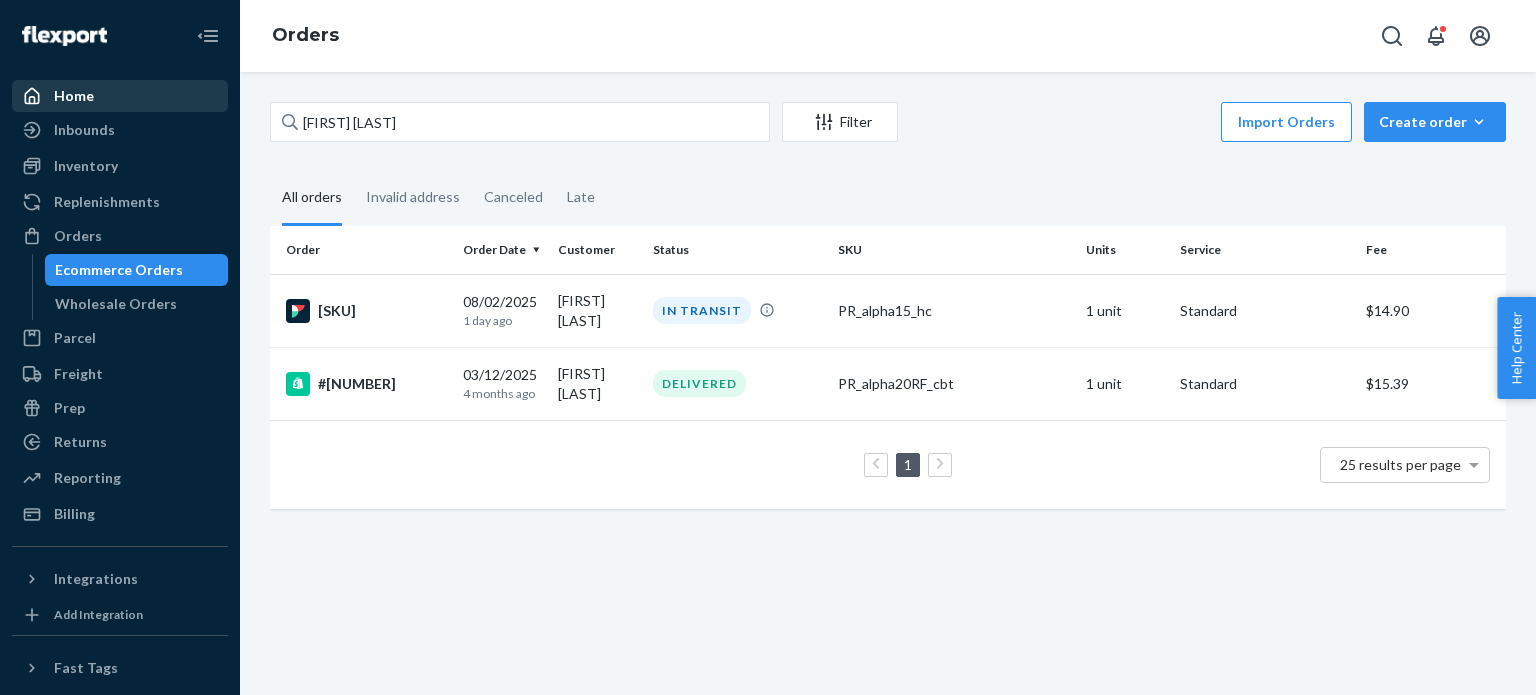 click on "Home" at bounding box center (74, 96) 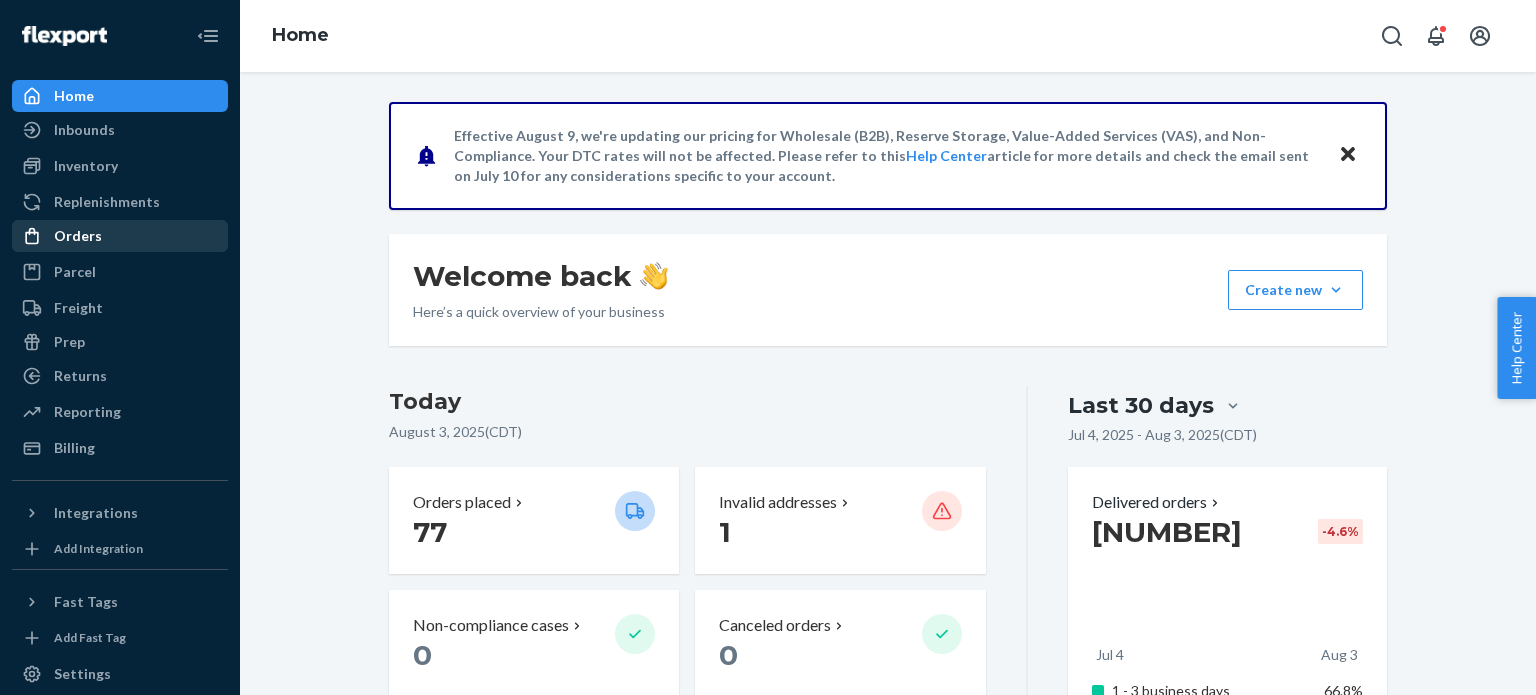 click on "Orders" at bounding box center [78, 236] 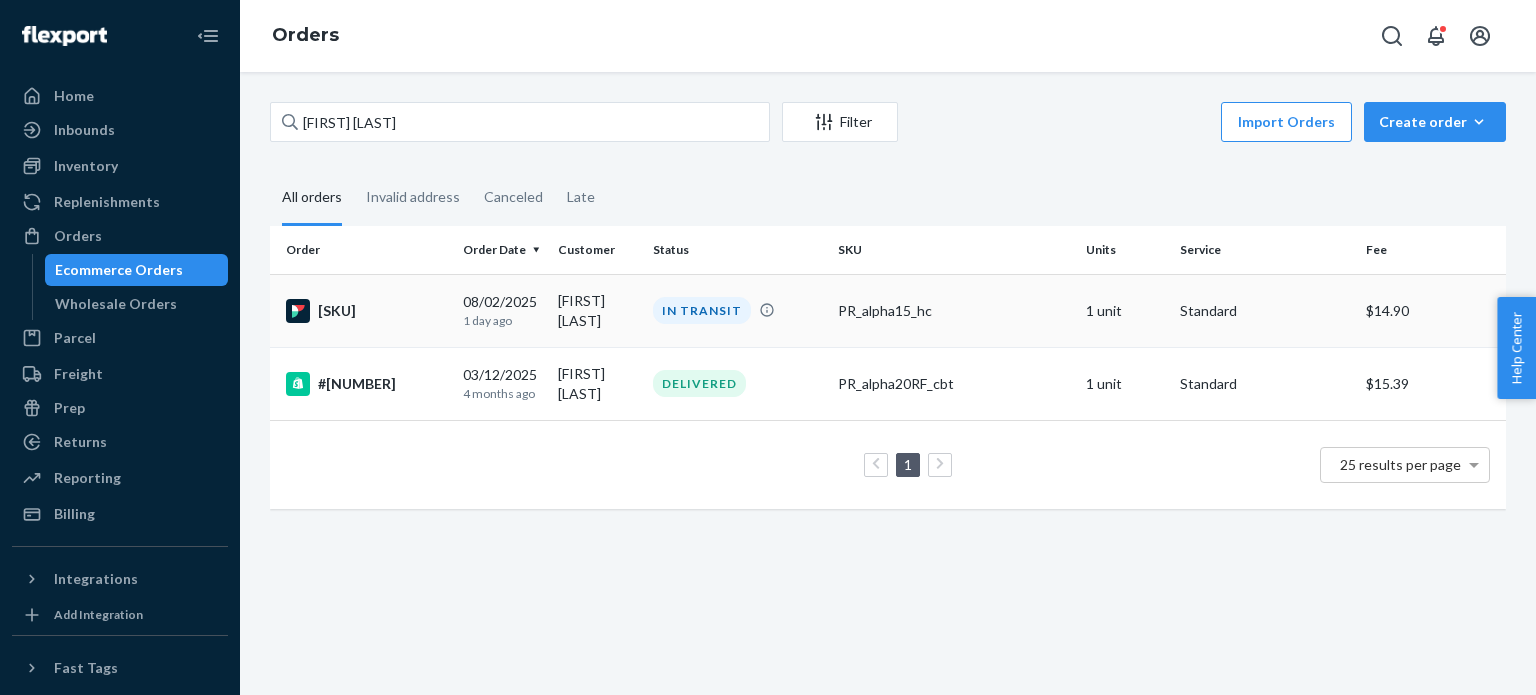 click on "[FIRST] [LAST]" at bounding box center [597, 310] 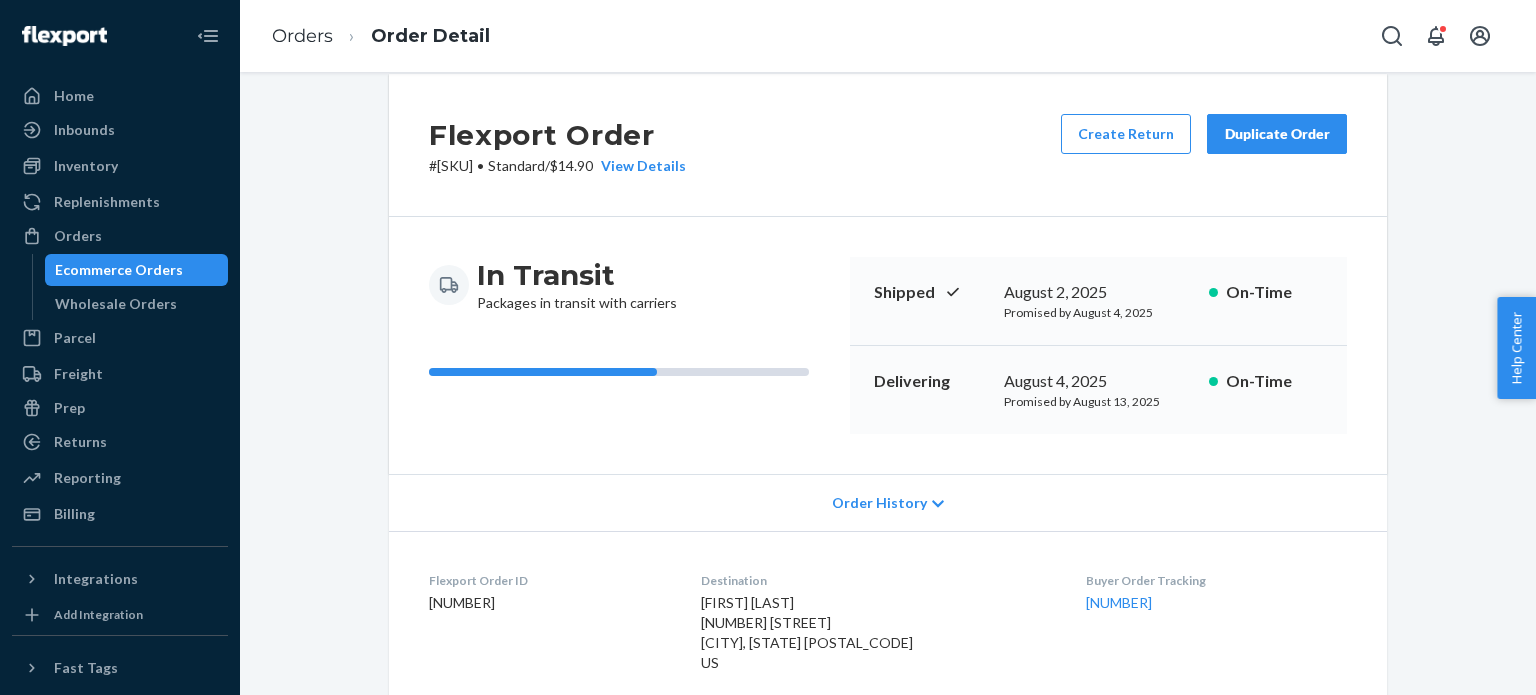 scroll, scrollTop: 0, scrollLeft: 0, axis: both 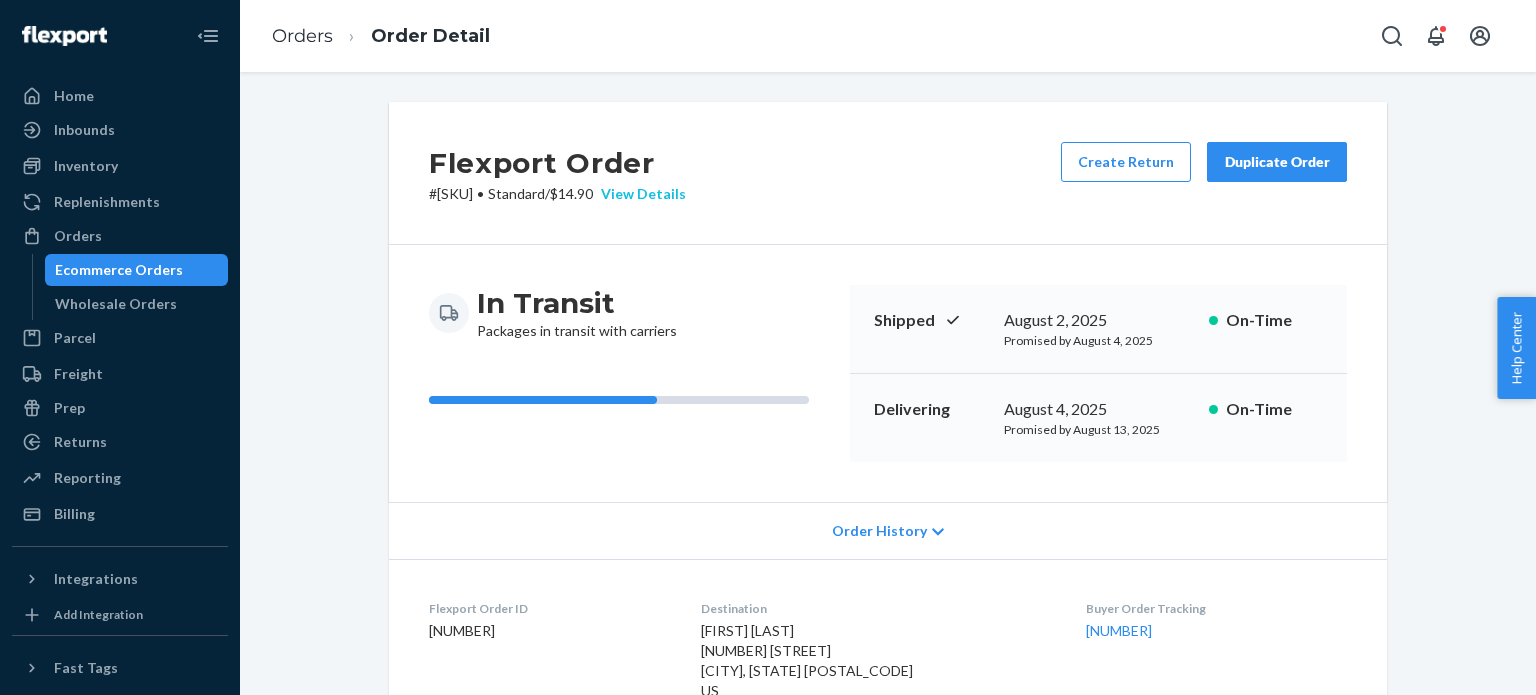click on "View Details" at bounding box center [639, 194] 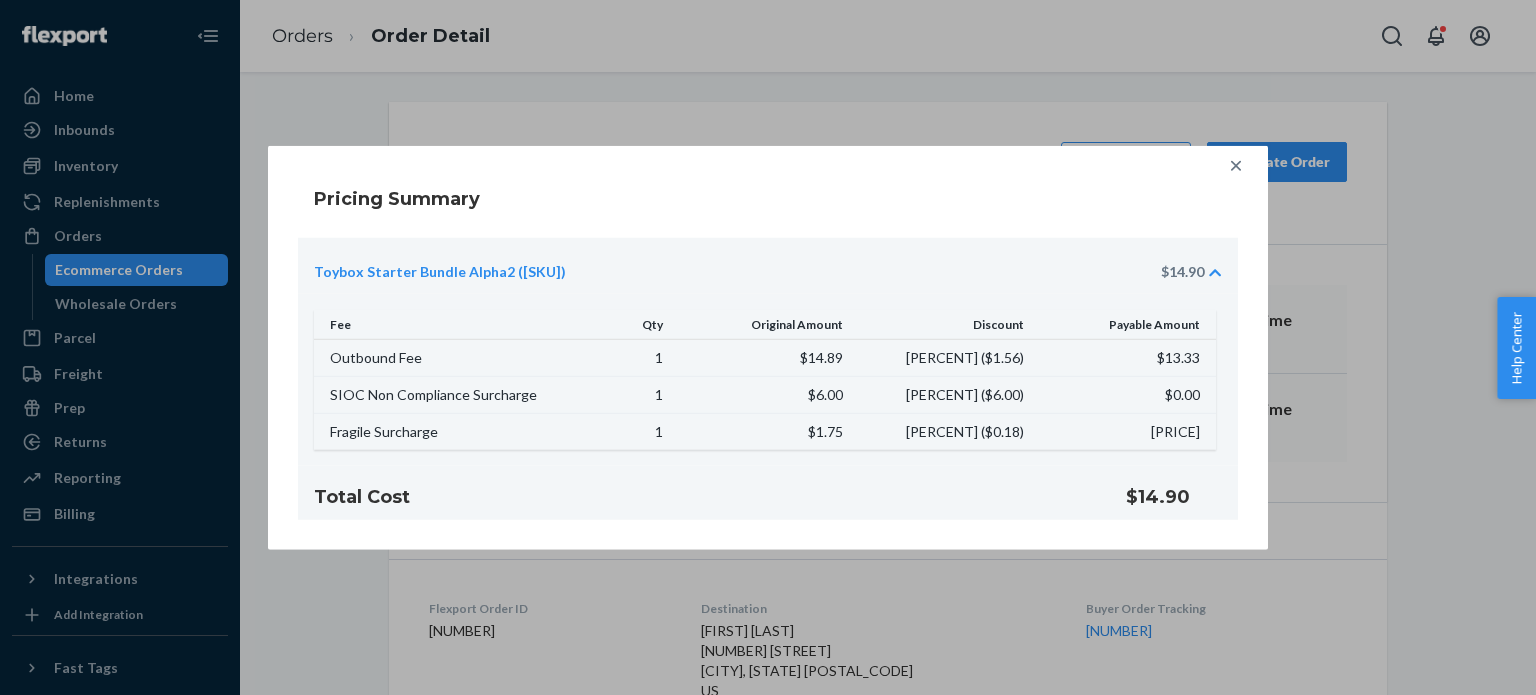 click 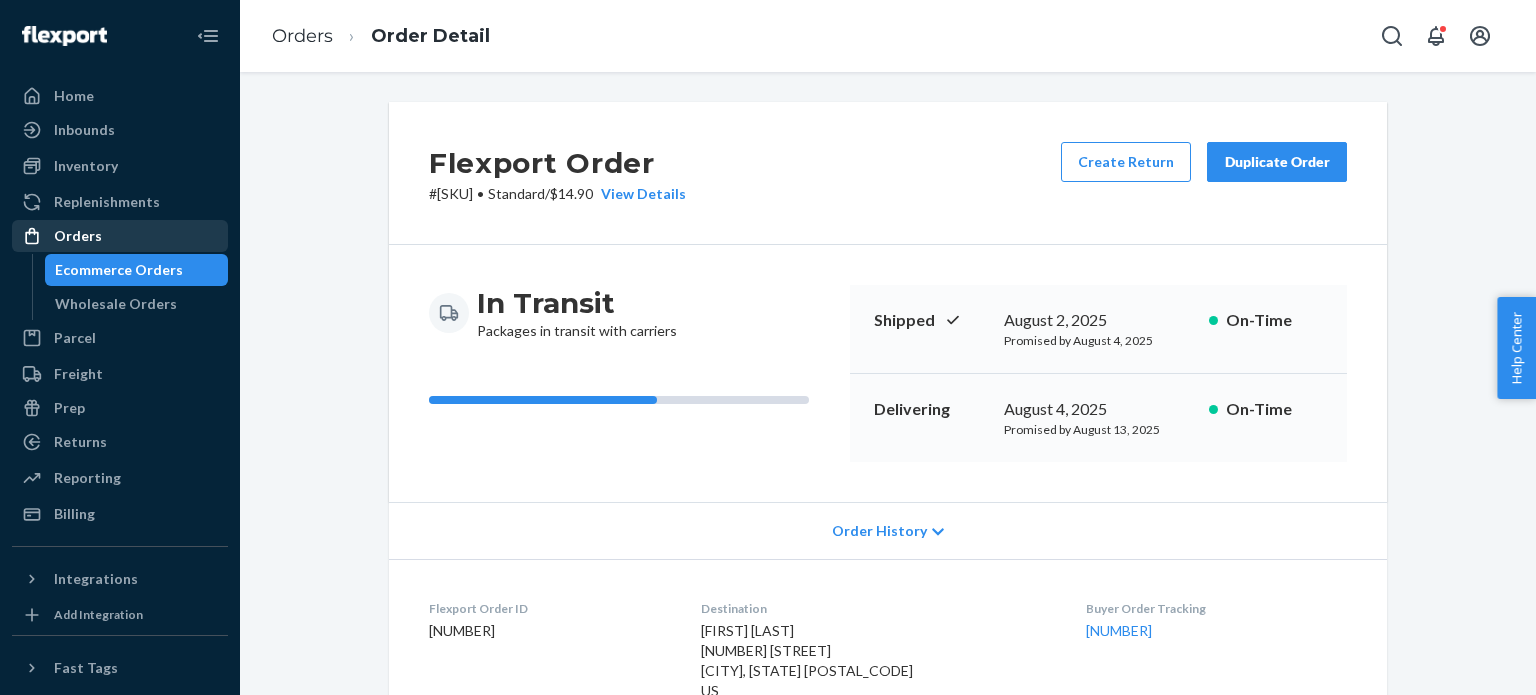 click on "Orders" at bounding box center [120, 236] 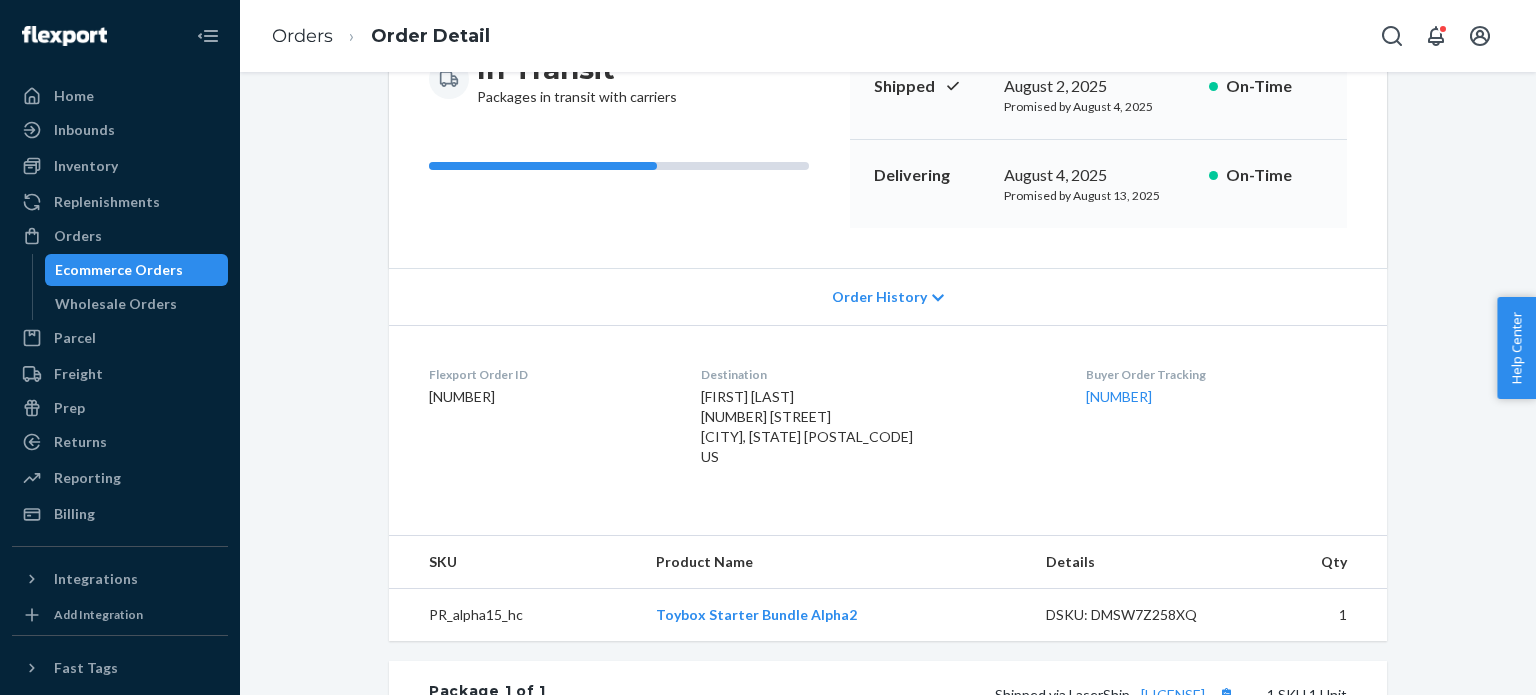 scroll, scrollTop: 200, scrollLeft: 0, axis: vertical 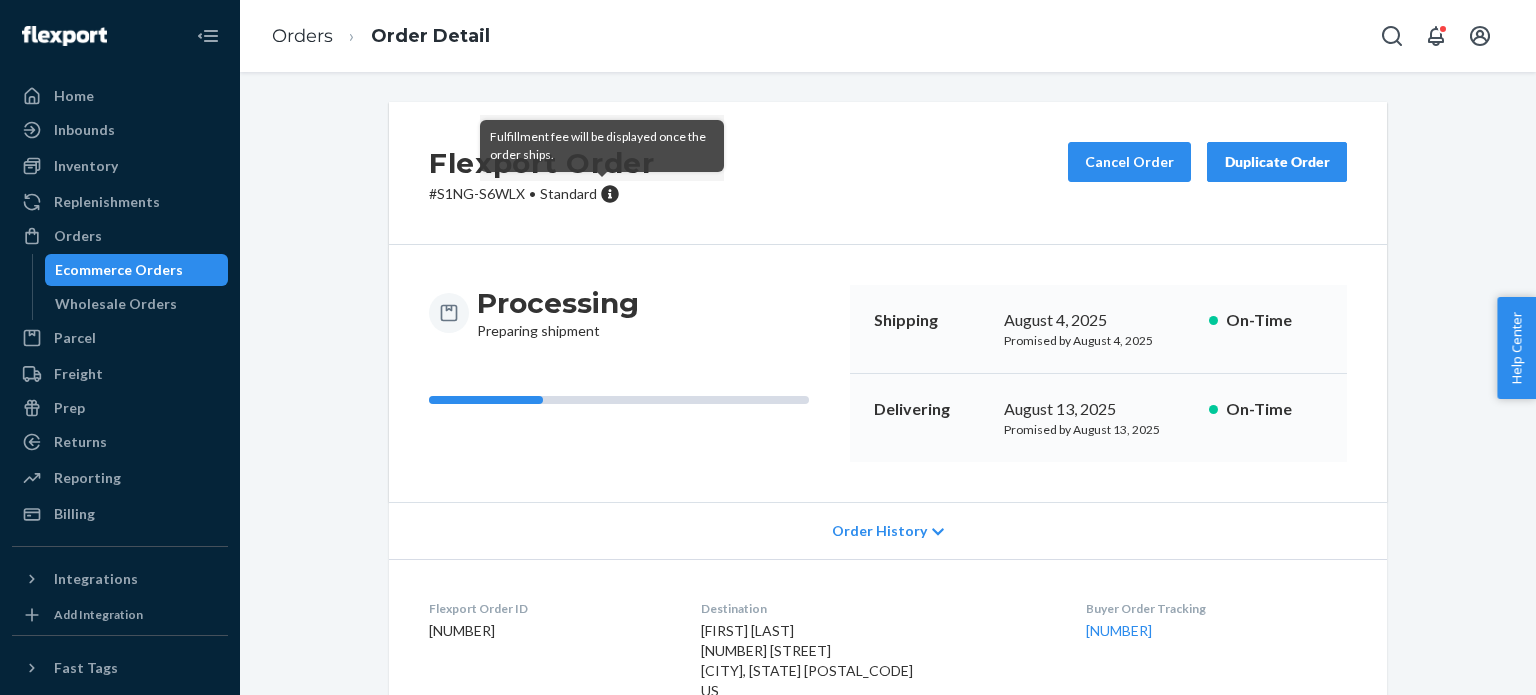 click 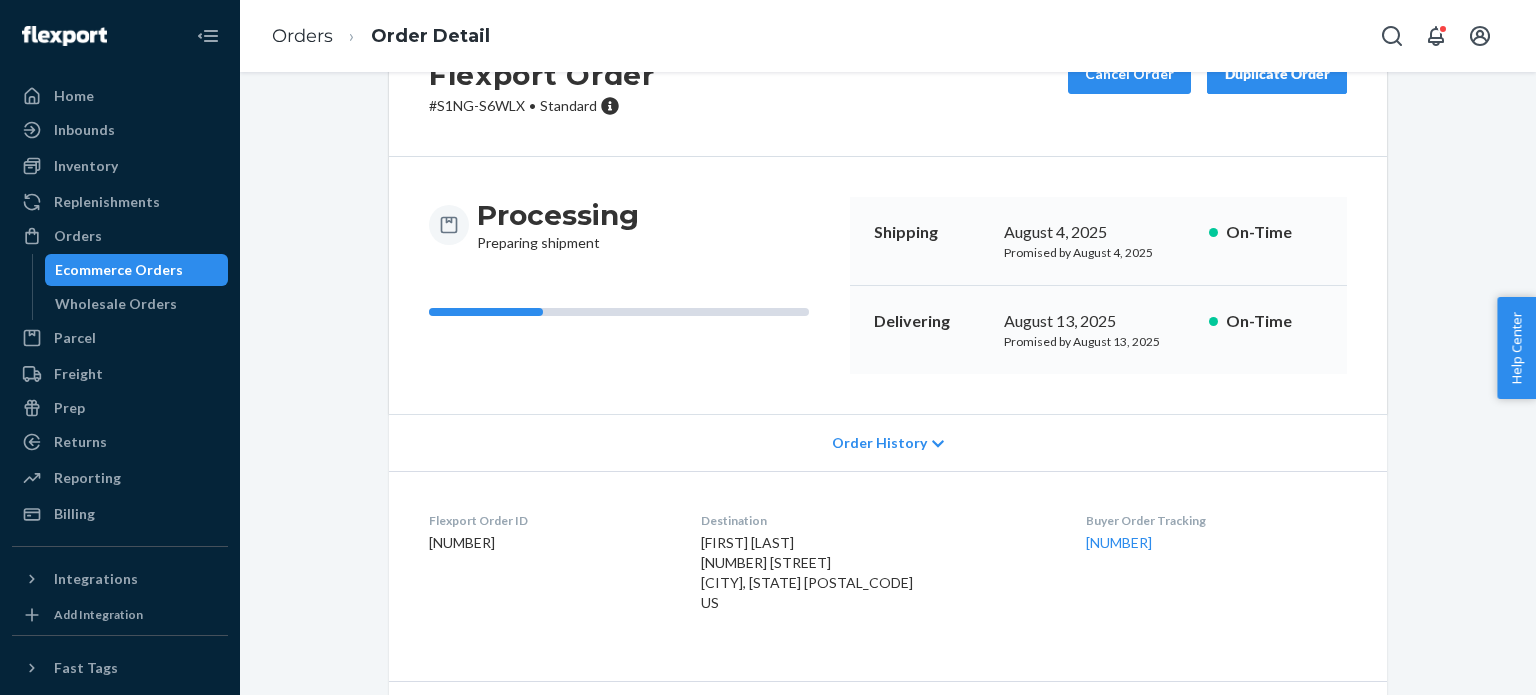 scroll, scrollTop: 202, scrollLeft: 0, axis: vertical 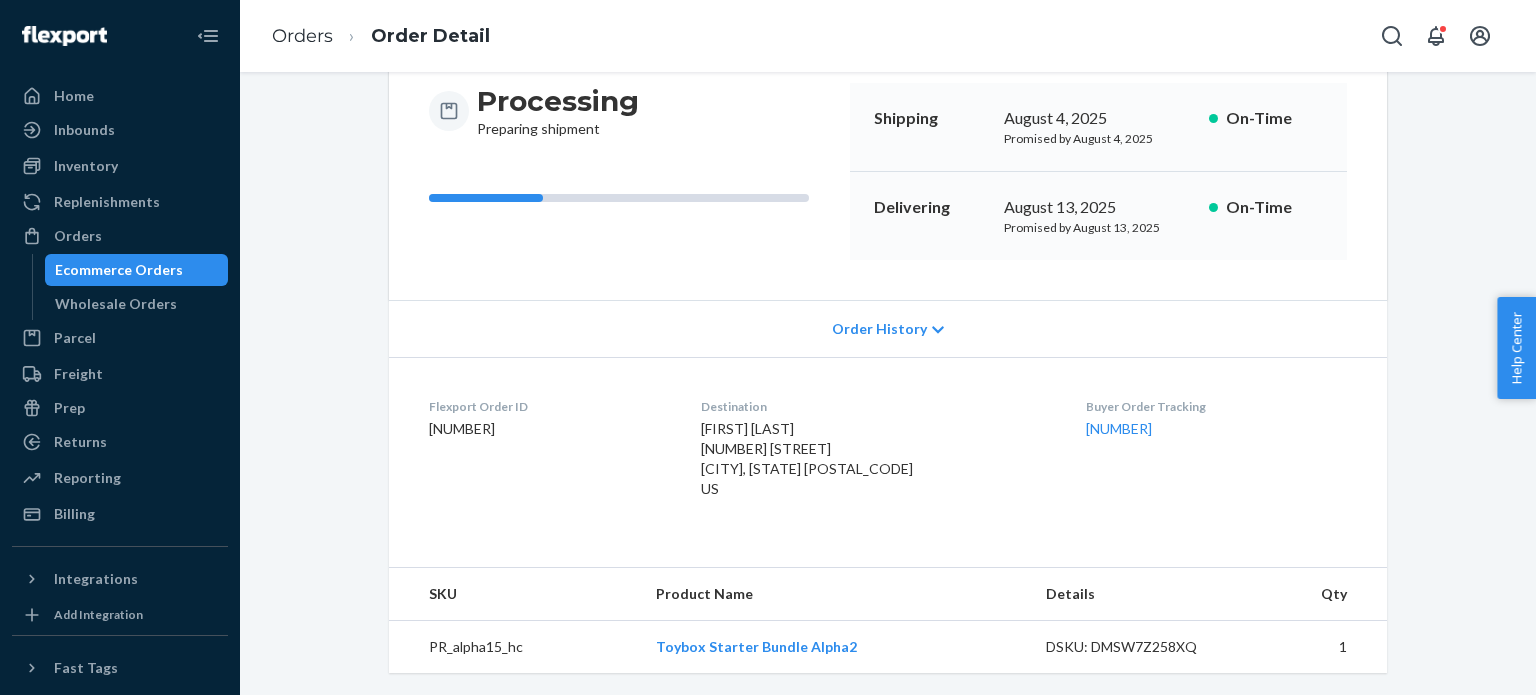 click at bounding box center (64, 36) 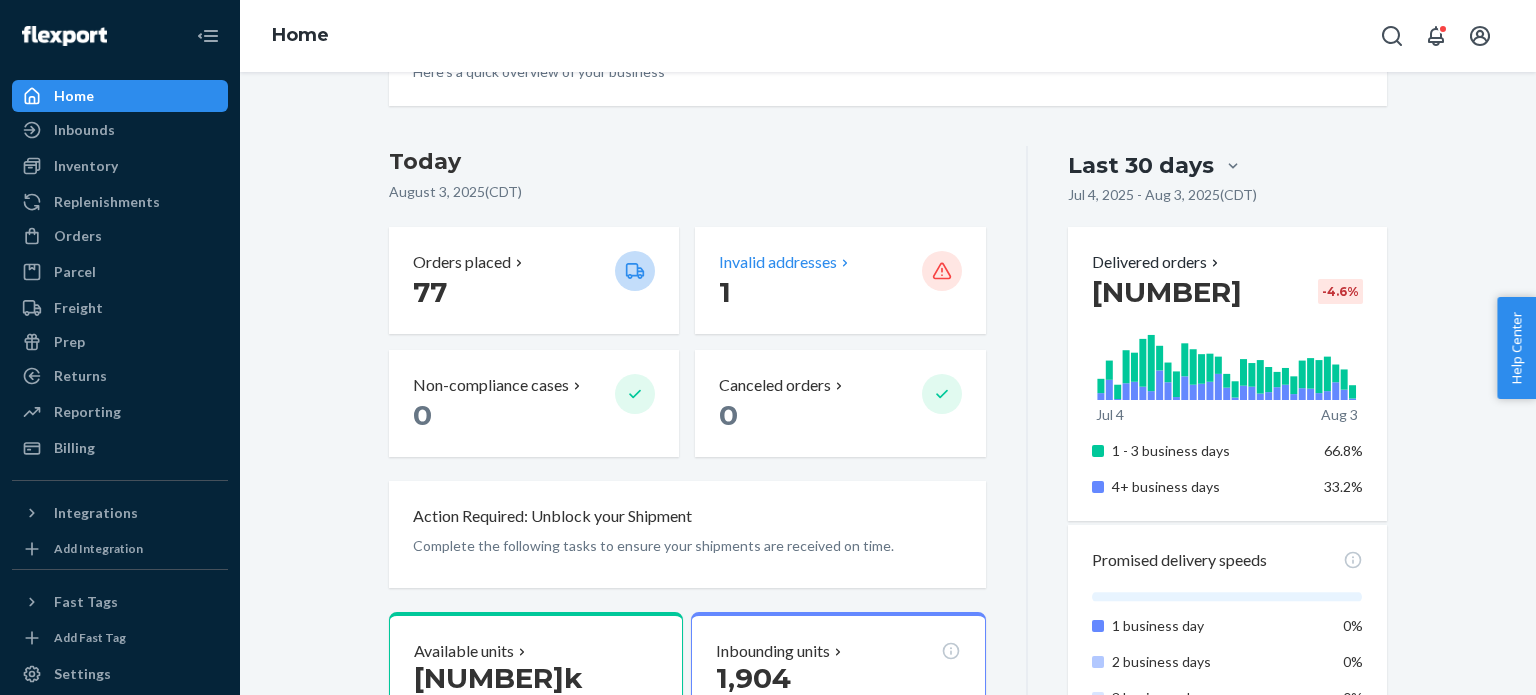 scroll, scrollTop: 200, scrollLeft: 0, axis: vertical 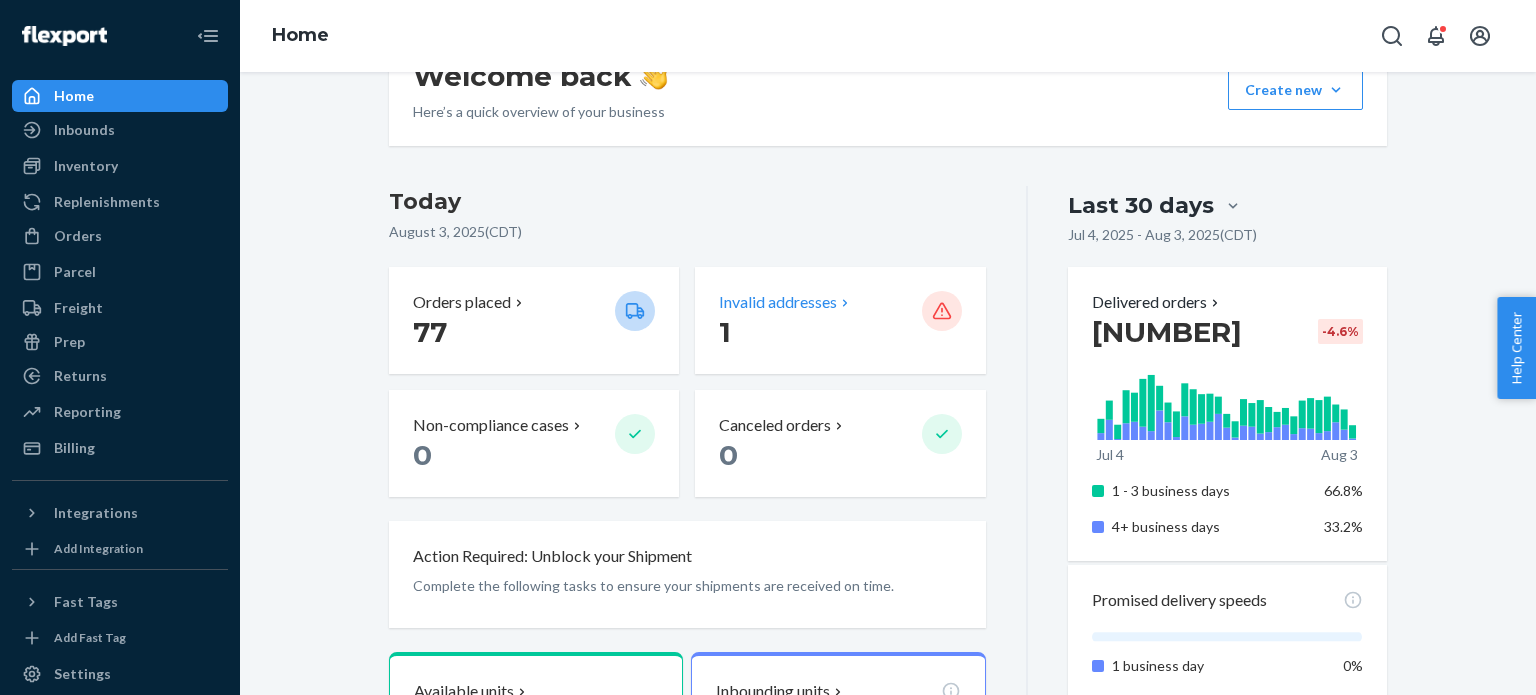 click on "1" at bounding box center [812, 332] 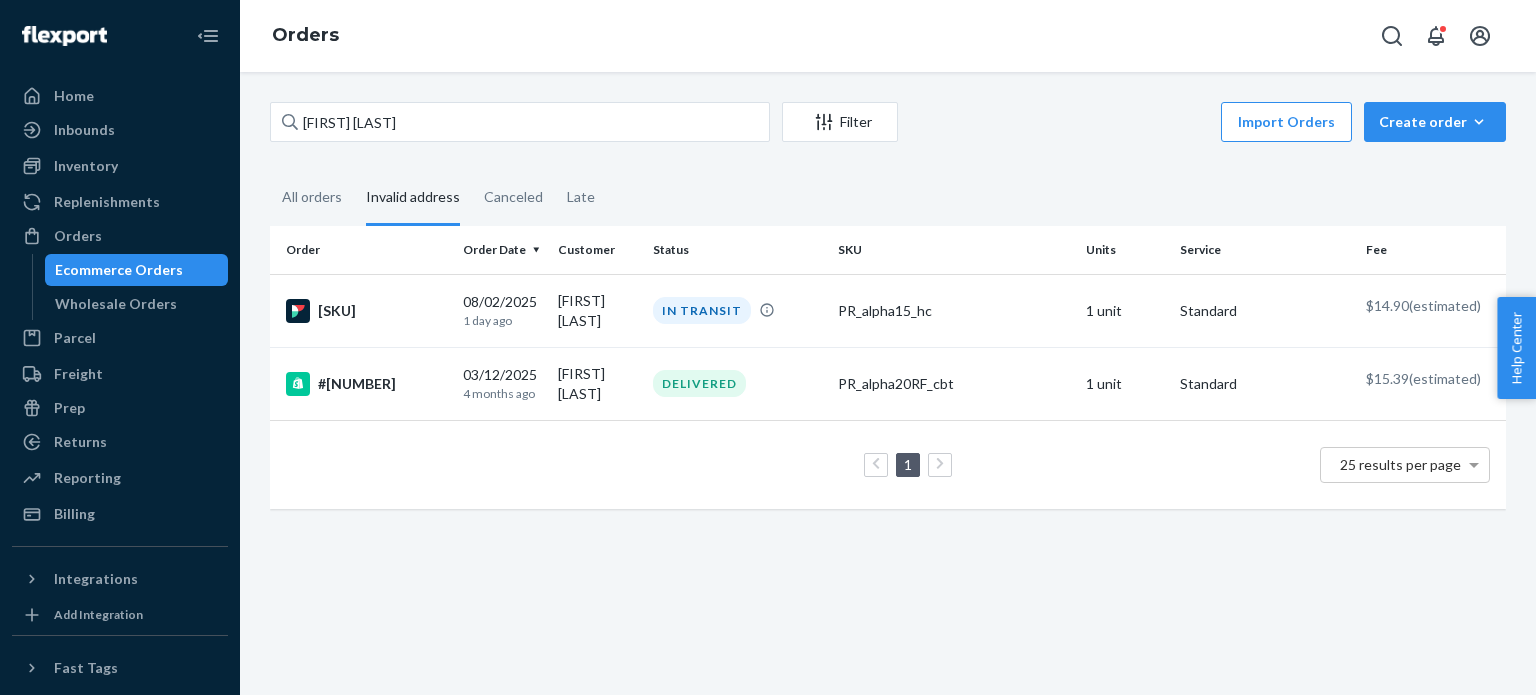 scroll, scrollTop: 0, scrollLeft: 0, axis: both 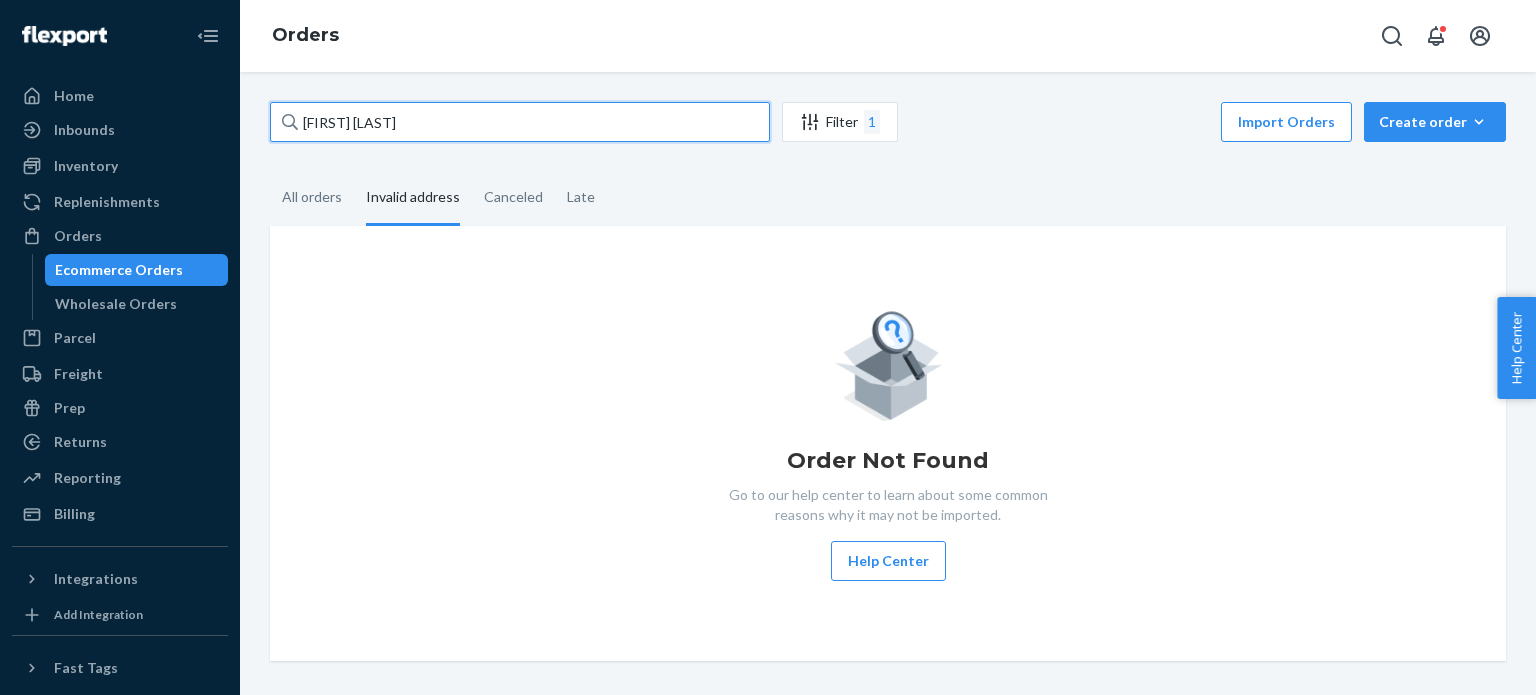 click on "[FIRST] [LAST]" at bounding box center (520, 122) 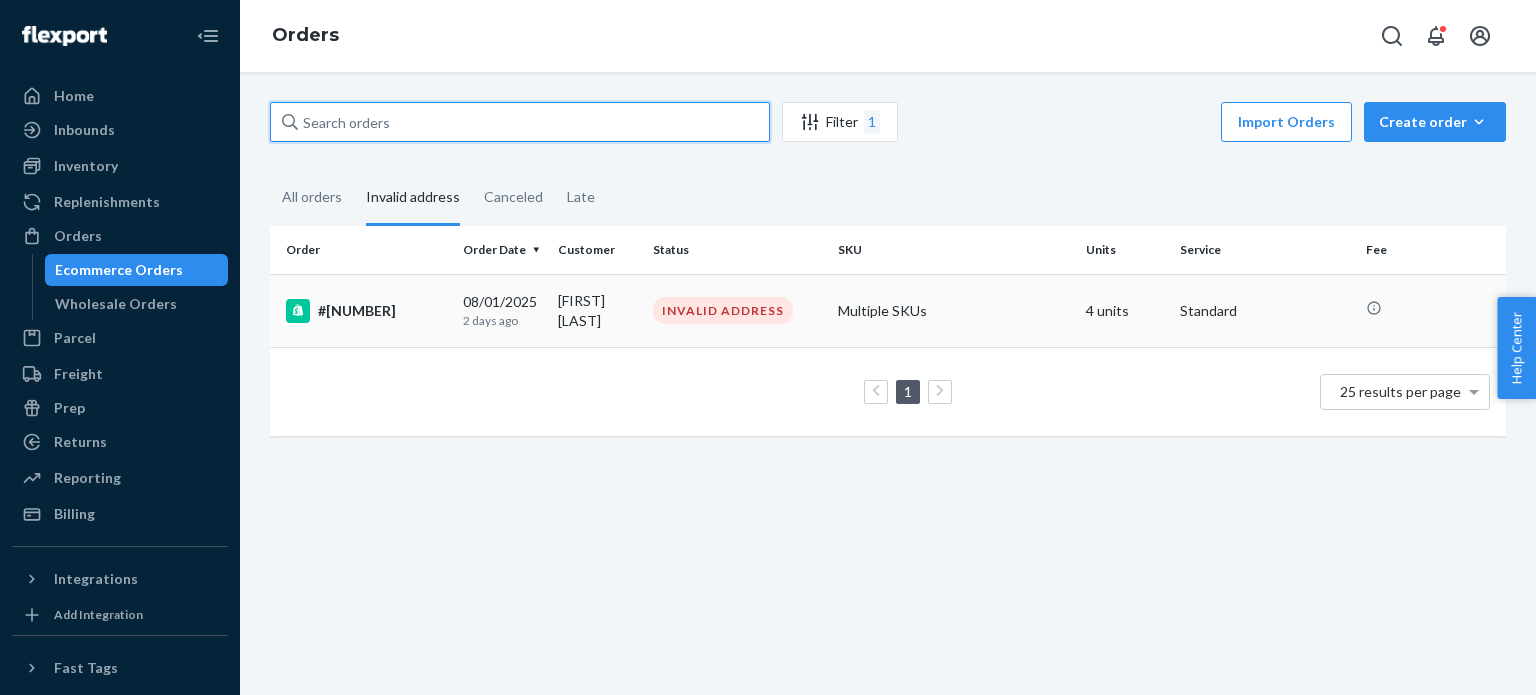 type 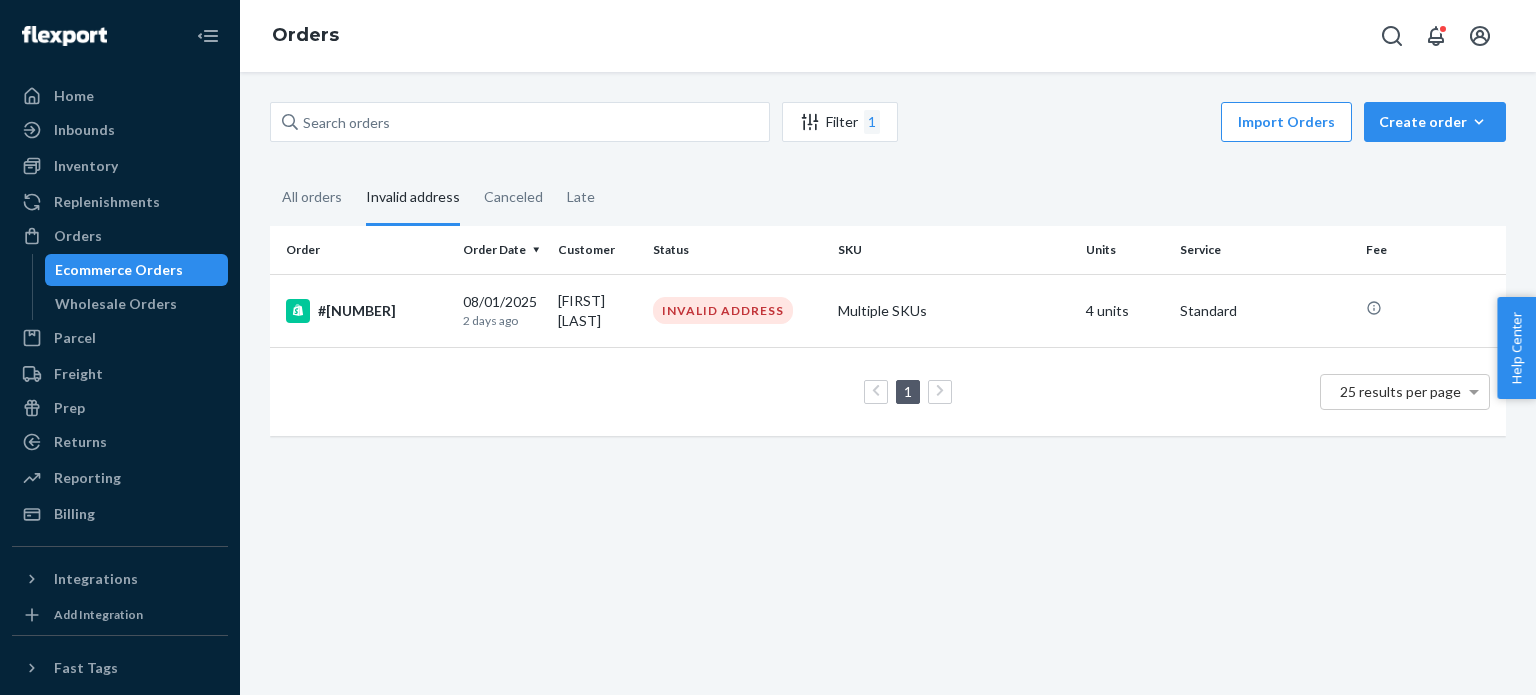 click on "#[NUMBER]" at bounding box center [366, 311] 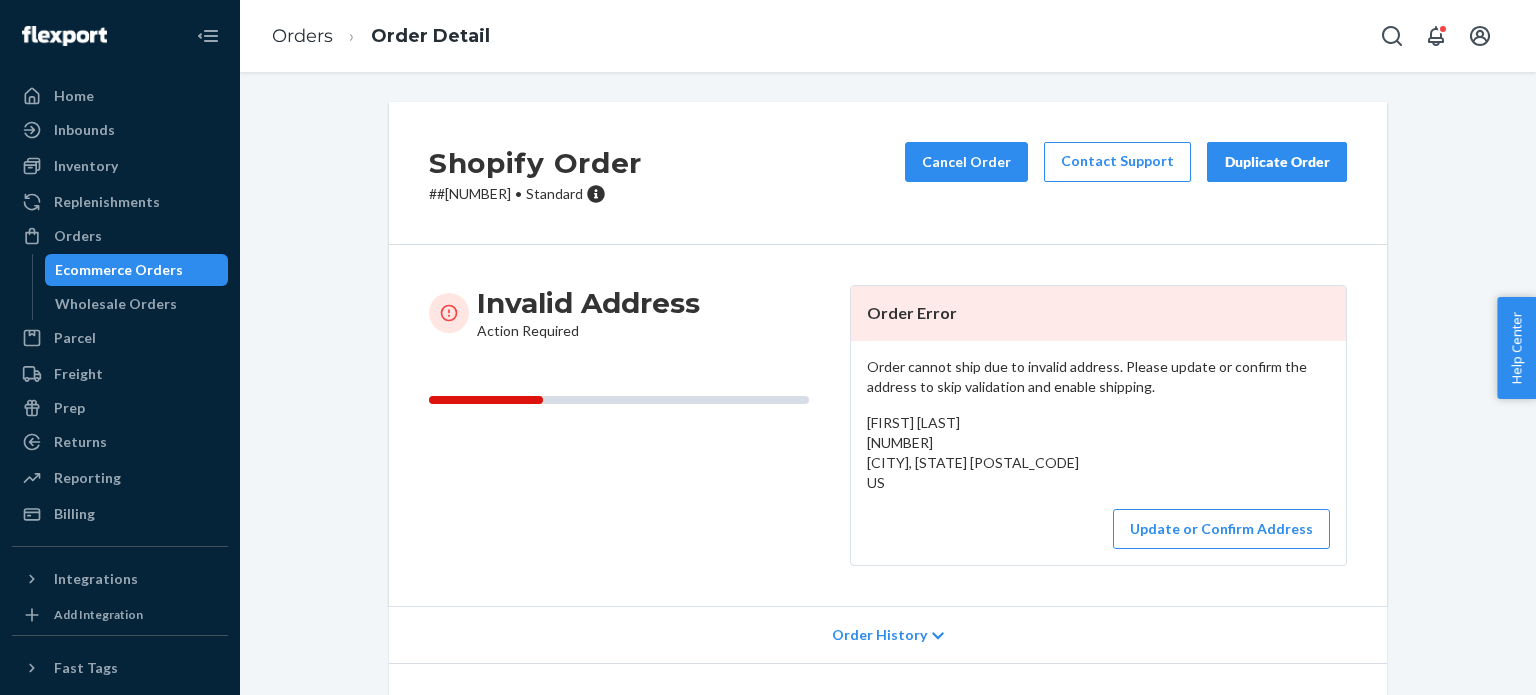 scroll, scrollTop: 0, scrollLeft: 0, axis: both 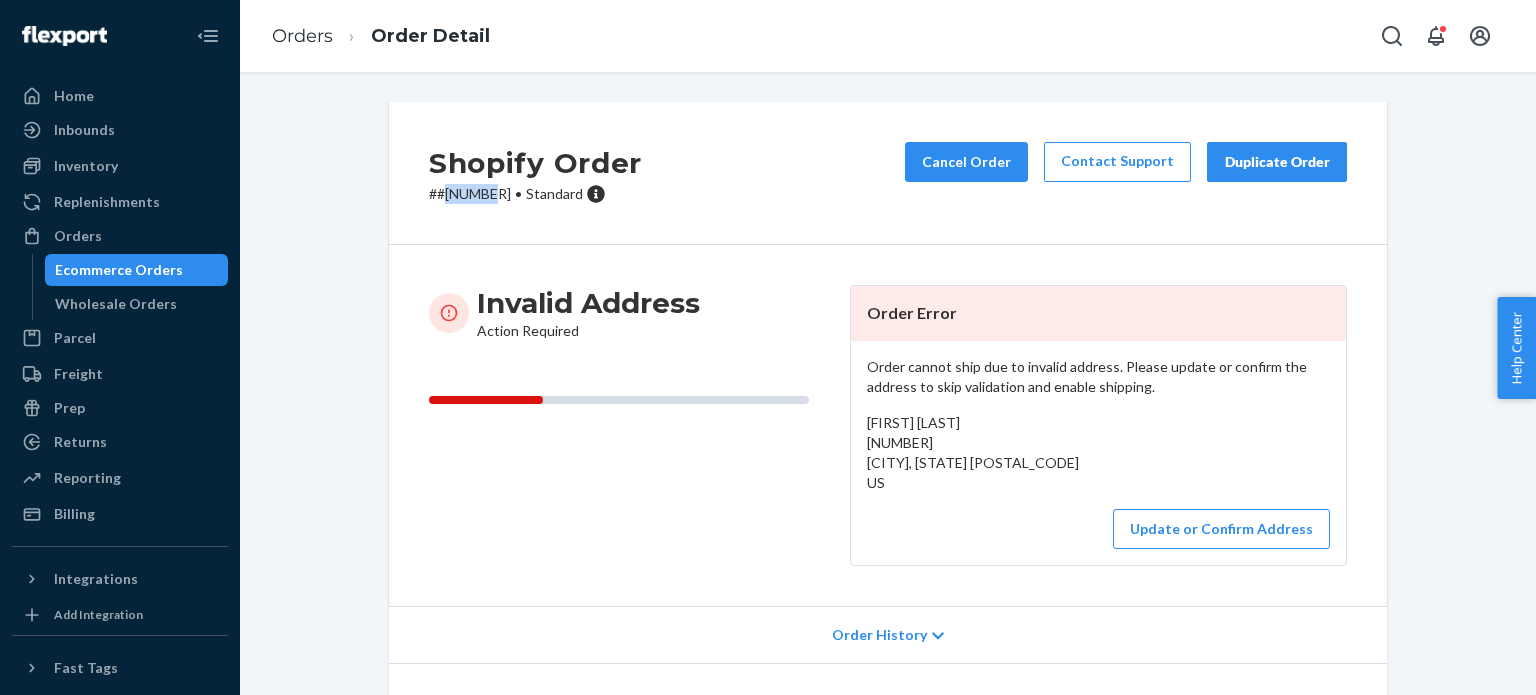 click on "# #[NUMBER] • Standard" at bounding box center (535, 194) 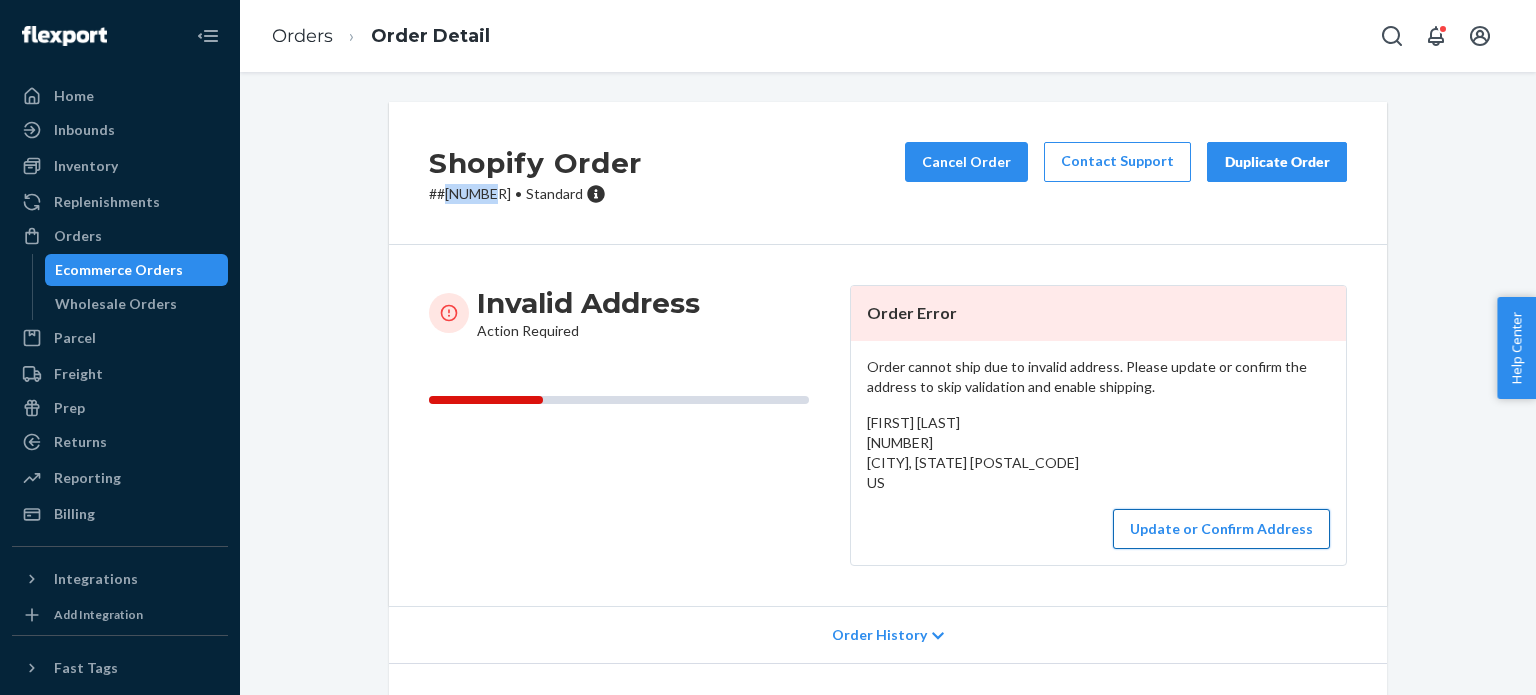 click on "Update or Confirm Address" at bounding box center (1221, 529) 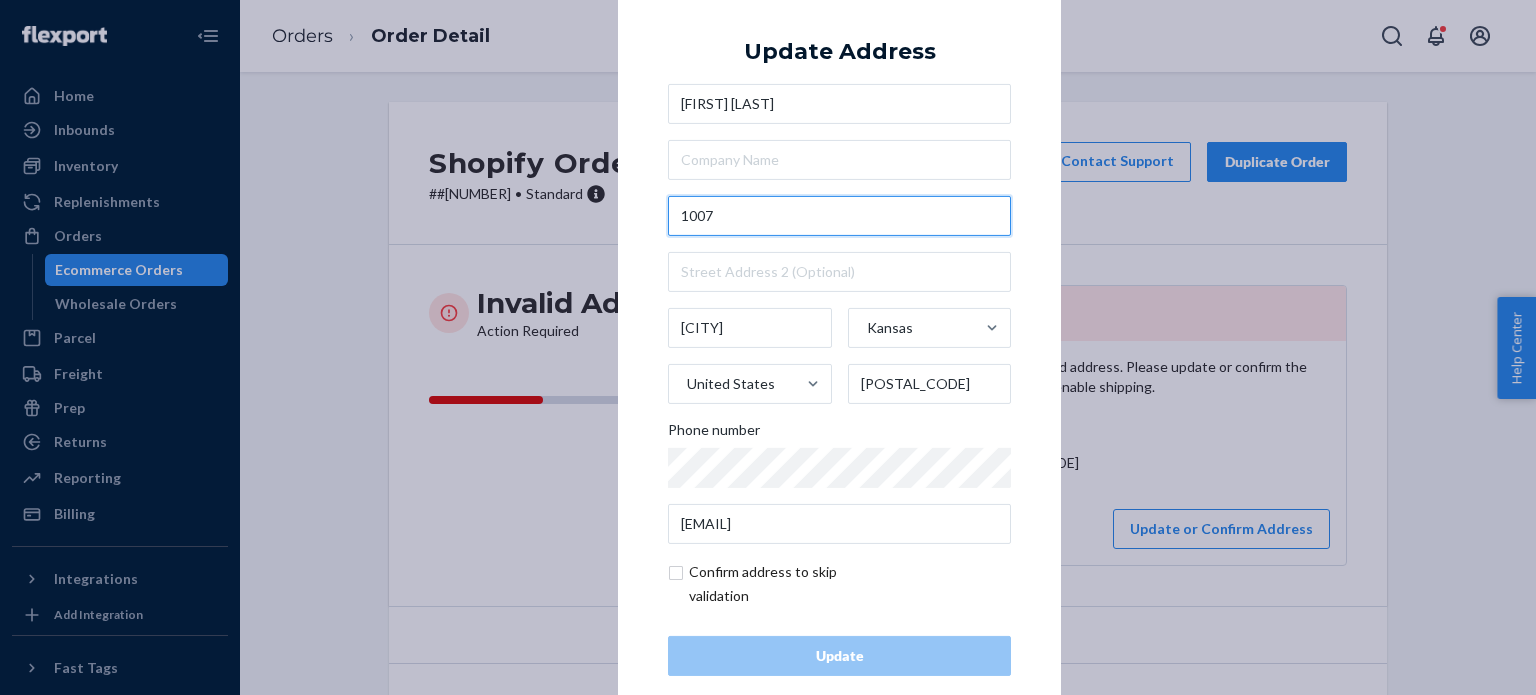 drag, startPoint x: 776, startPoint y: 196, endPoint x: 774, endPoint y: 212, distance: 16.124516 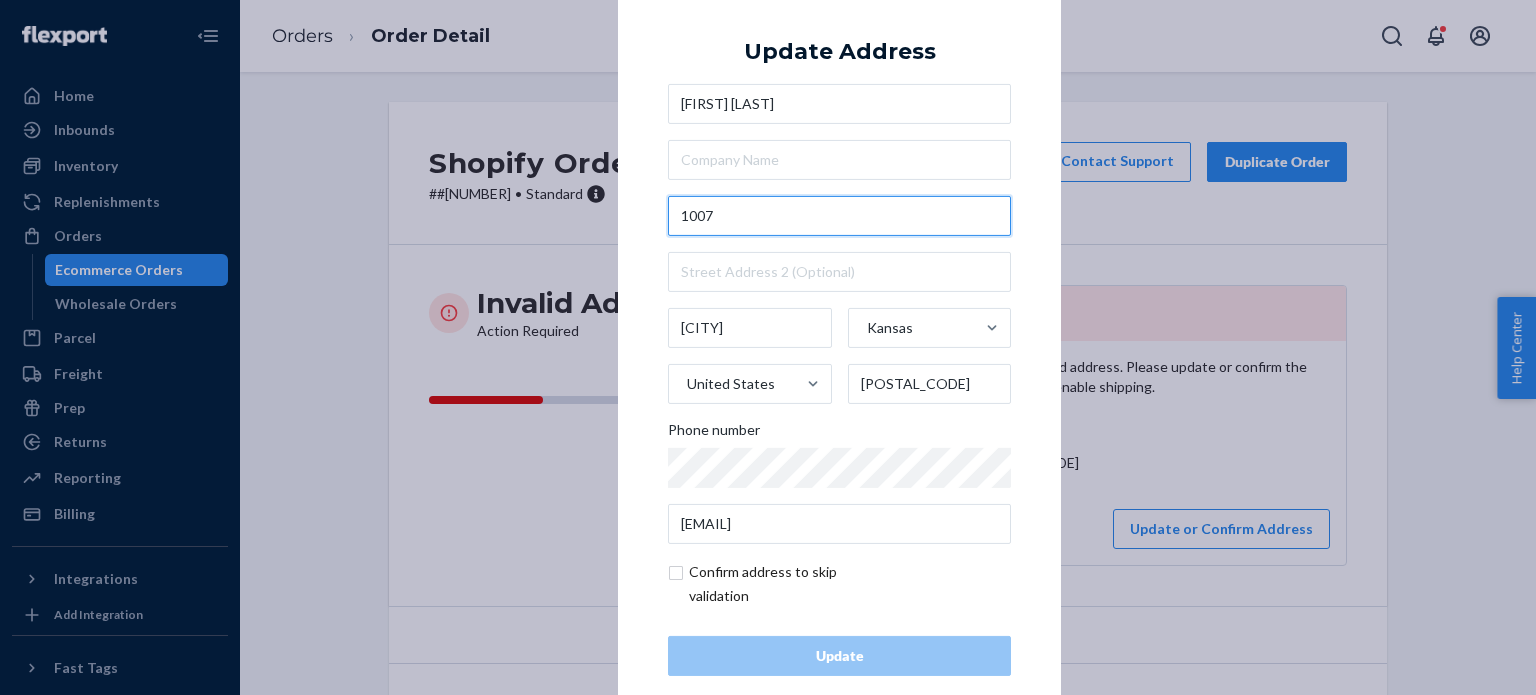 click on "1007" at bounding box center [839, 216] 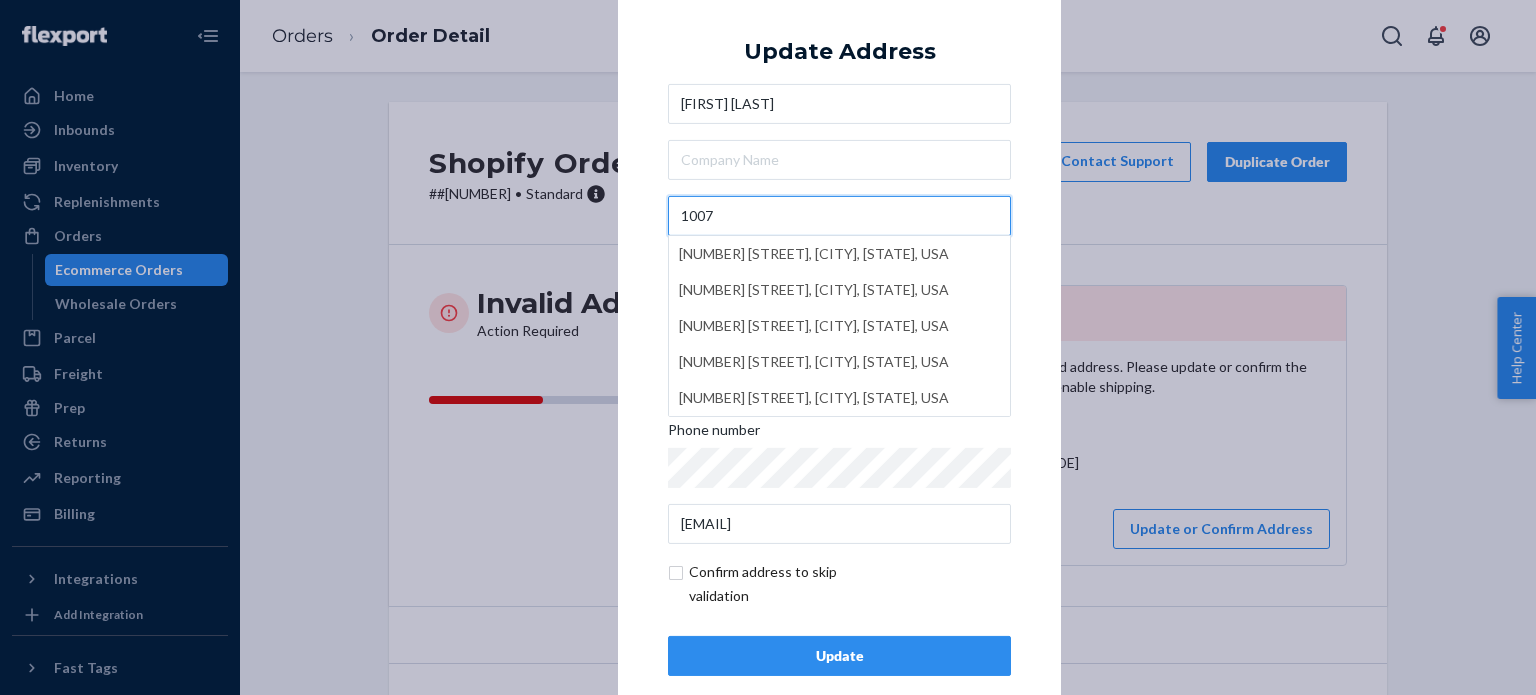 paste on "McCaskey Drive" 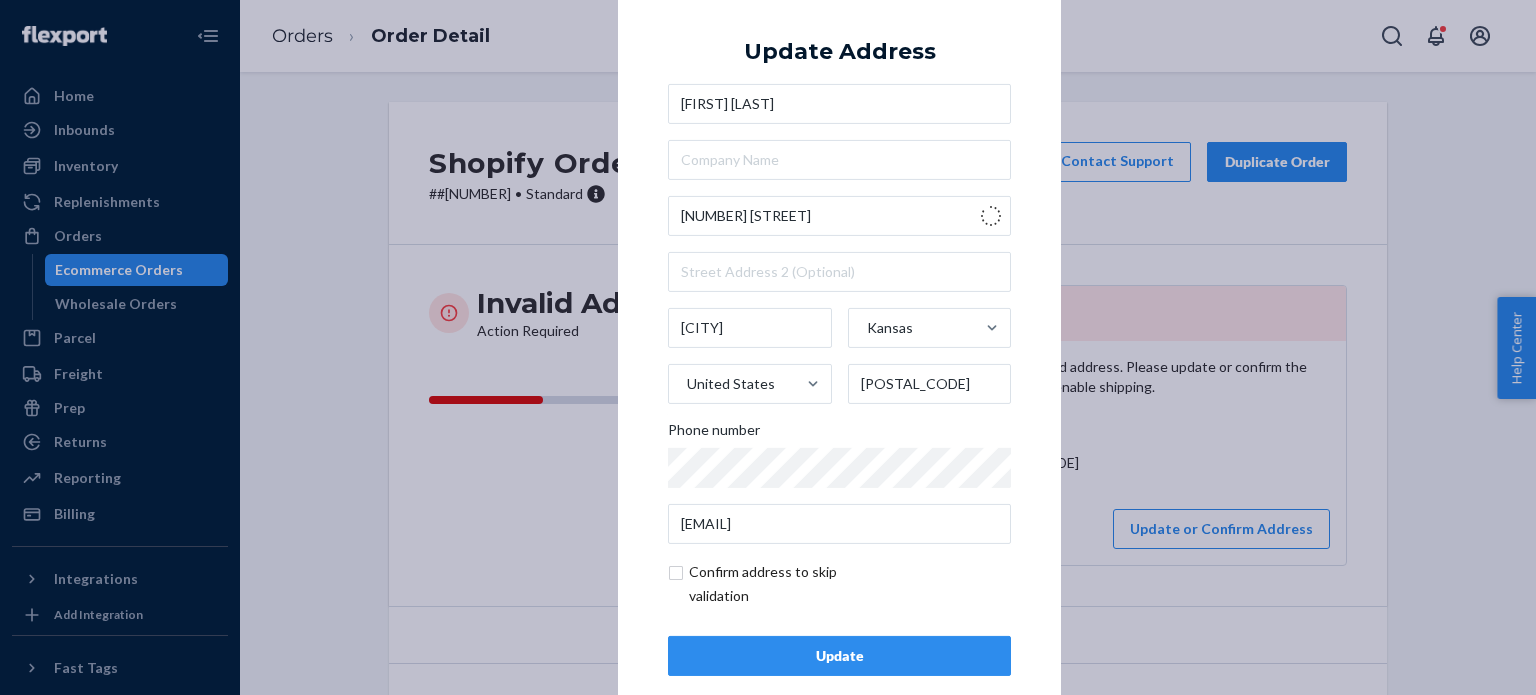 type on "[NUMBER] [STREET]" 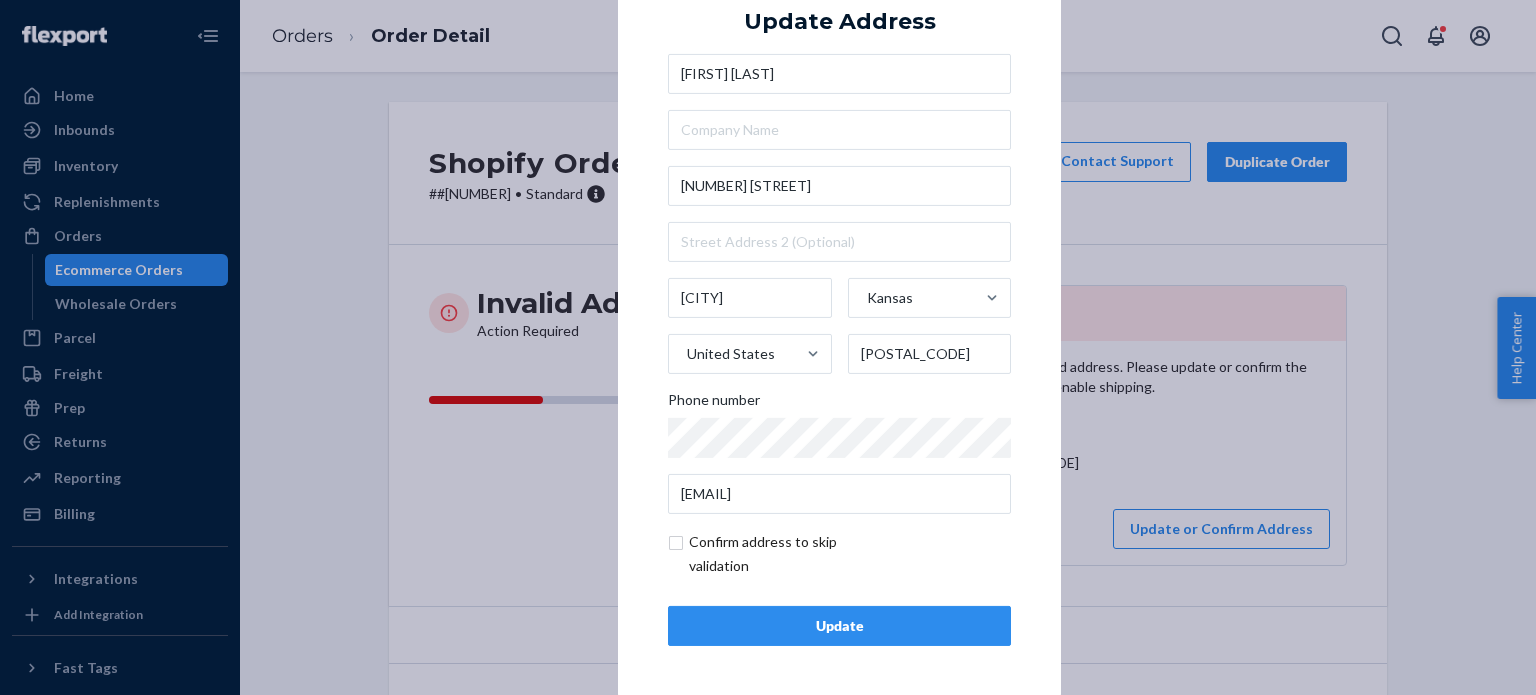 scroll, scrollTop: 10, scrollLeft: 0, axis: vertical 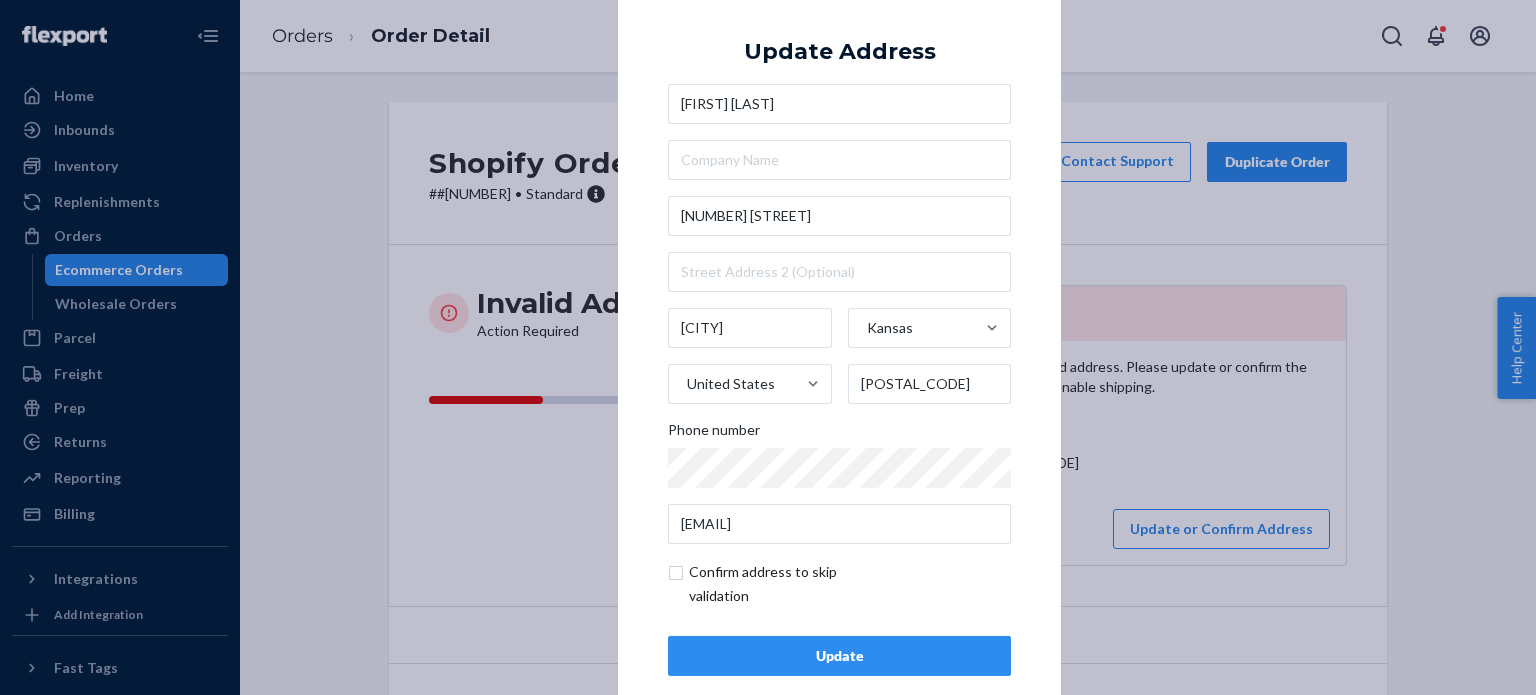 click on "Update Address [FIRST] [LAST] [NUMBER] [STREET] [CITY] [STATE] United States [POSTAL_CODE] Phone number [EMAIL] Confirm address to skip validation Update" at bounding box center (839, 347) 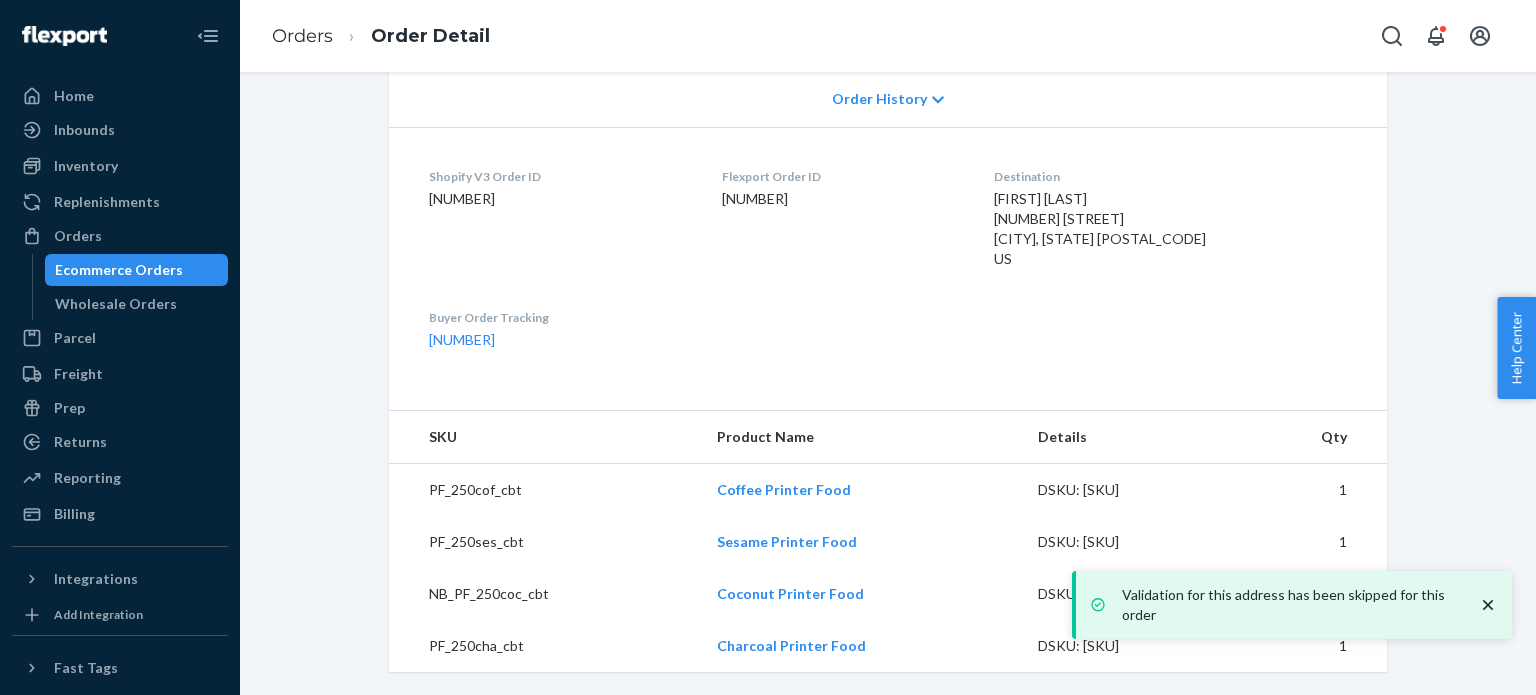 scroll, scrollTop: 0, scrollLeft: 0, axis: both 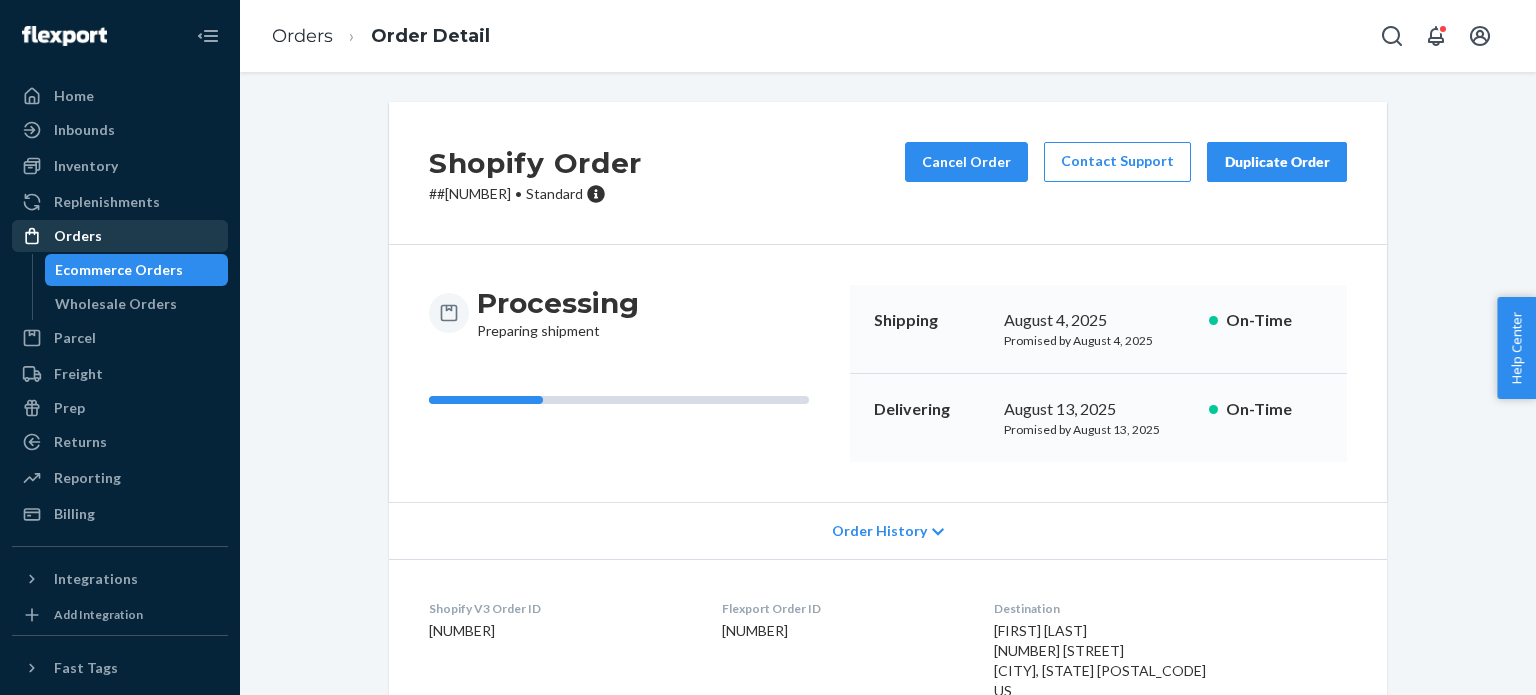 click on "Orders" at bounding box center (78, 236) 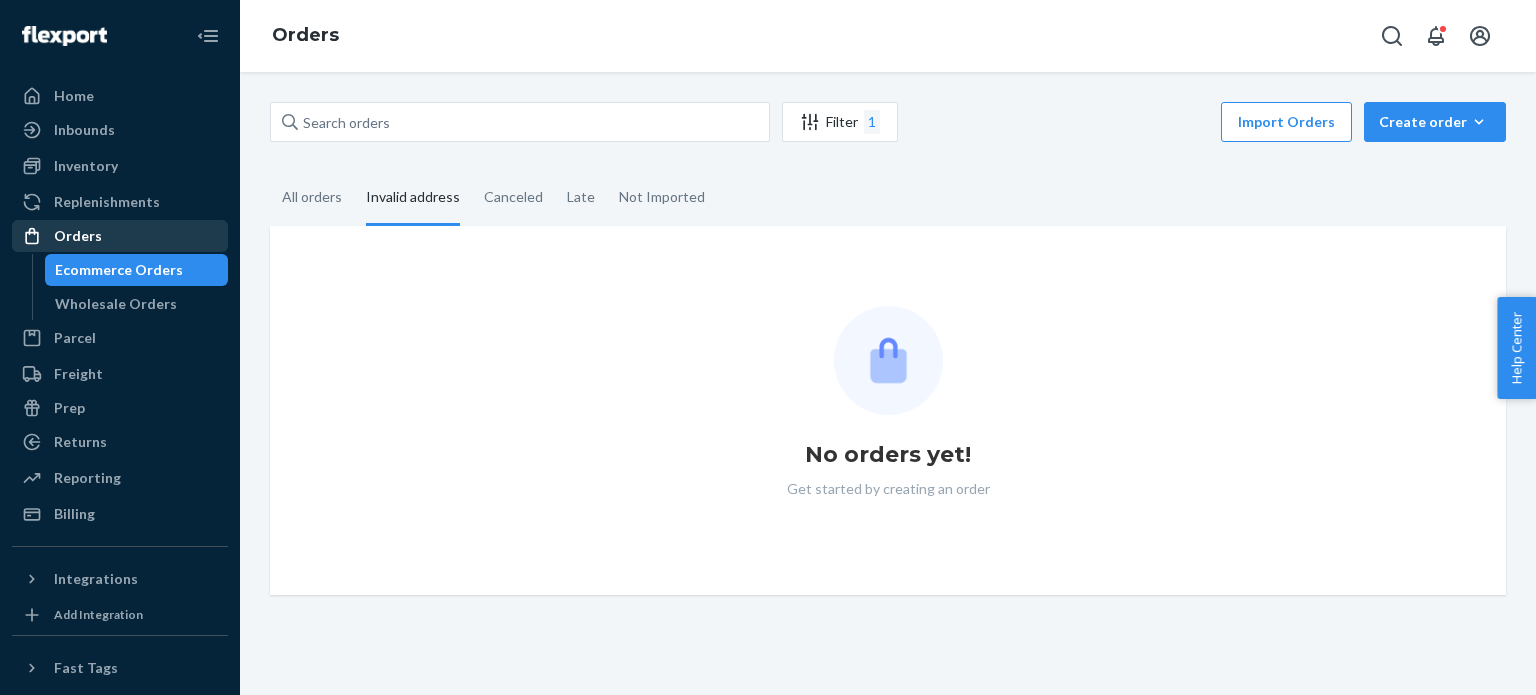 click on "Orders" at bounding box center (78, 236) 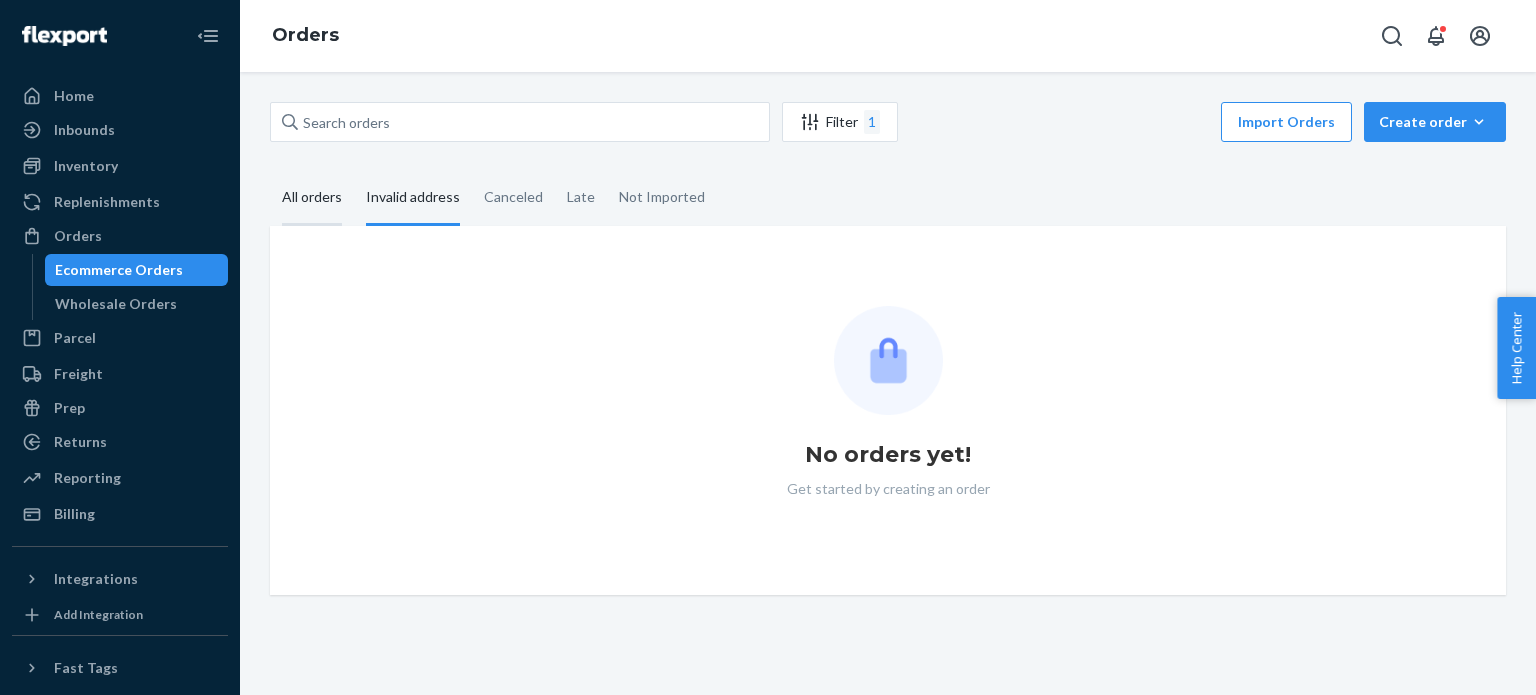 click on "All orders" at bounding box center [312, 198] 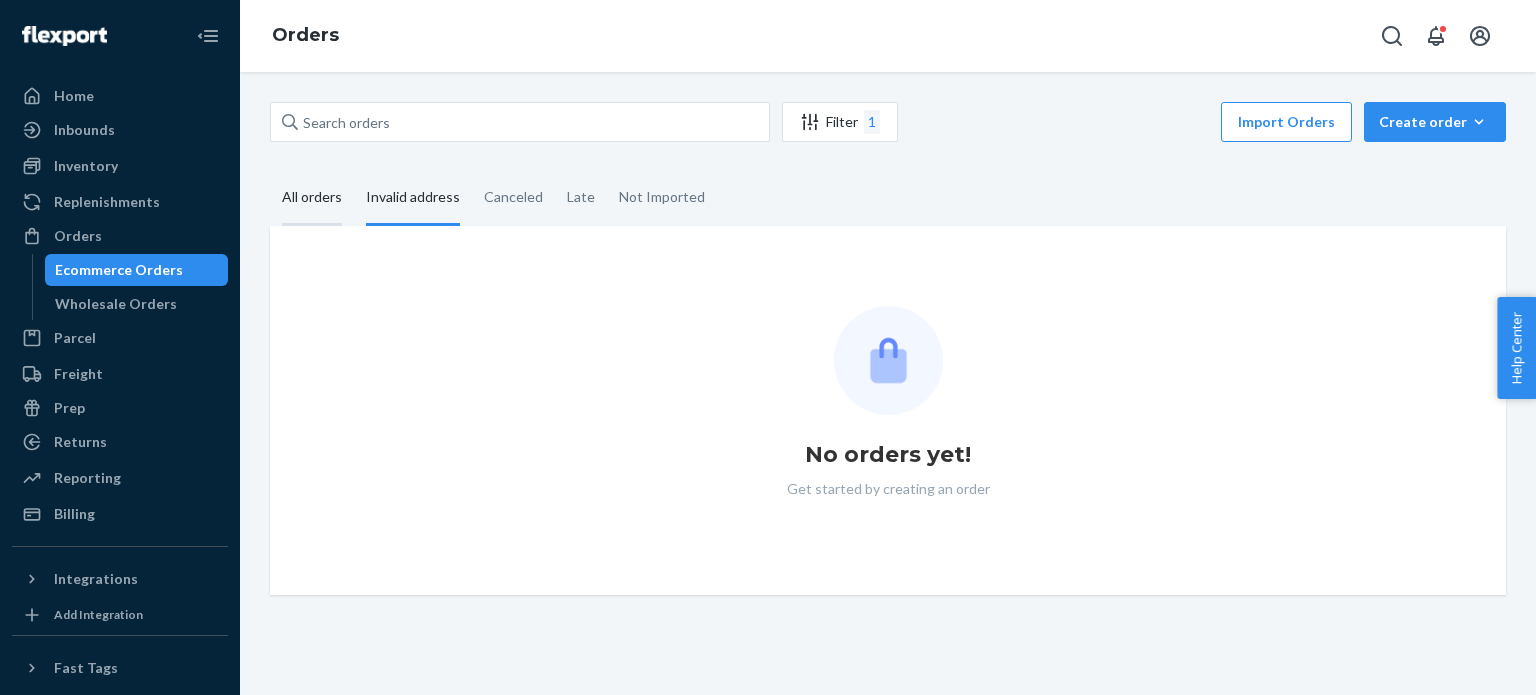 click on "All orders" at bounding box center (270, 171) 